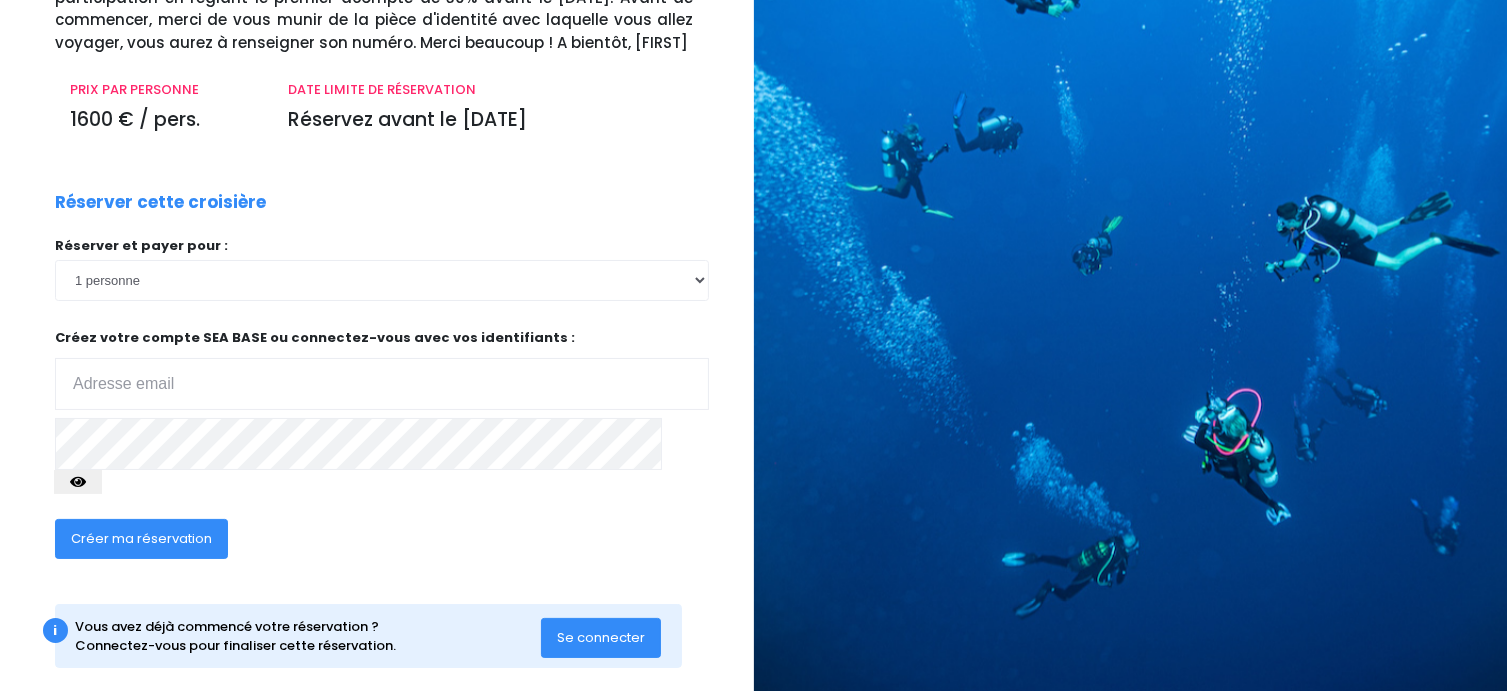 scroll, scrollTop: 212, scrollLeft: 0, axis: vertical 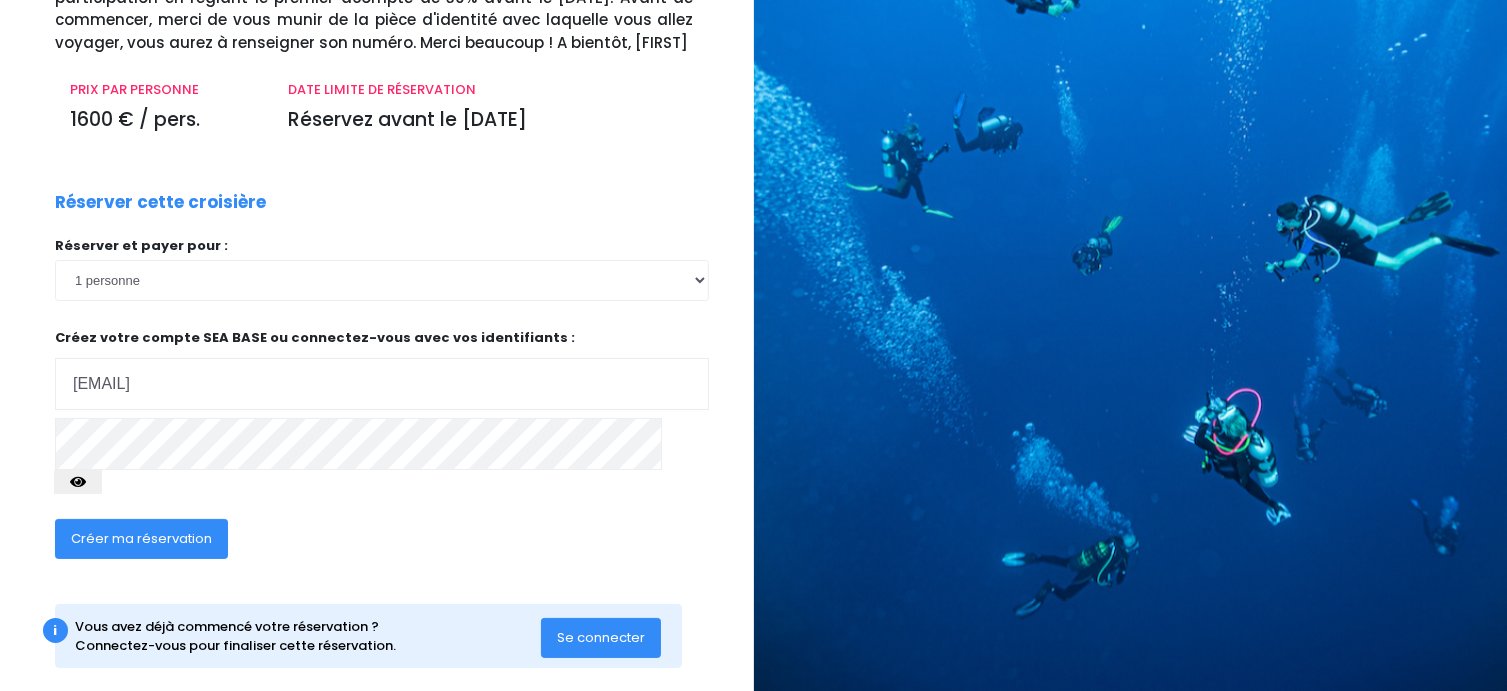 type on "[USERNAME]@[DOMAIN]" 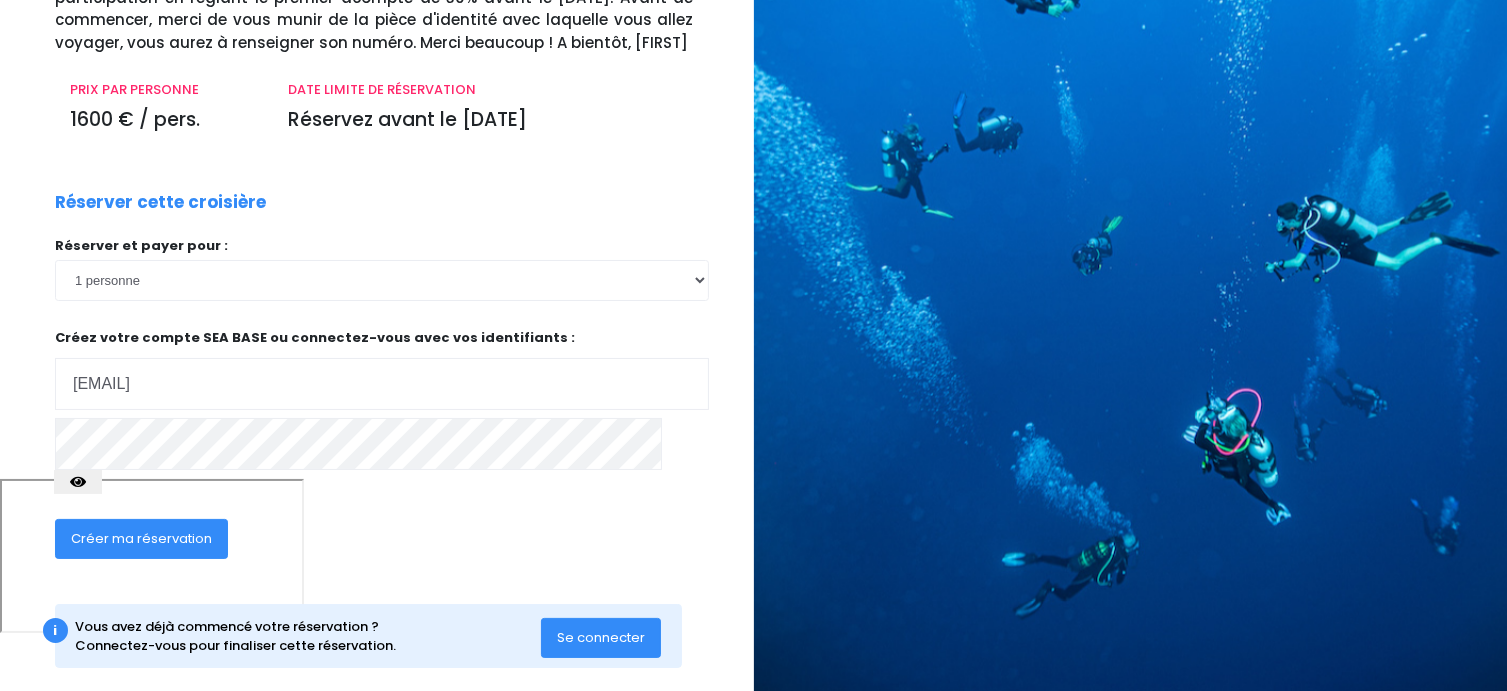 click at bounding box center [78, 482] 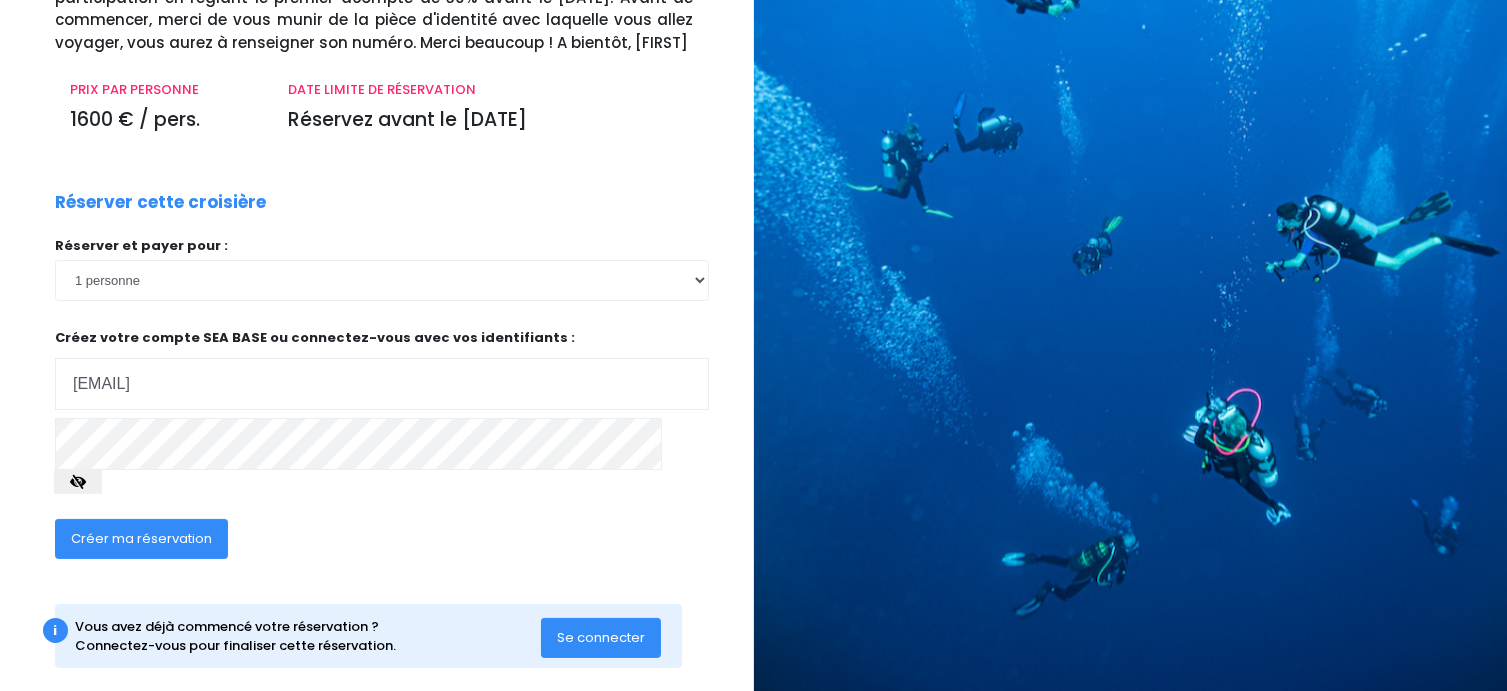 click on "Créer ma réservation" at bounding box center (141, 538) 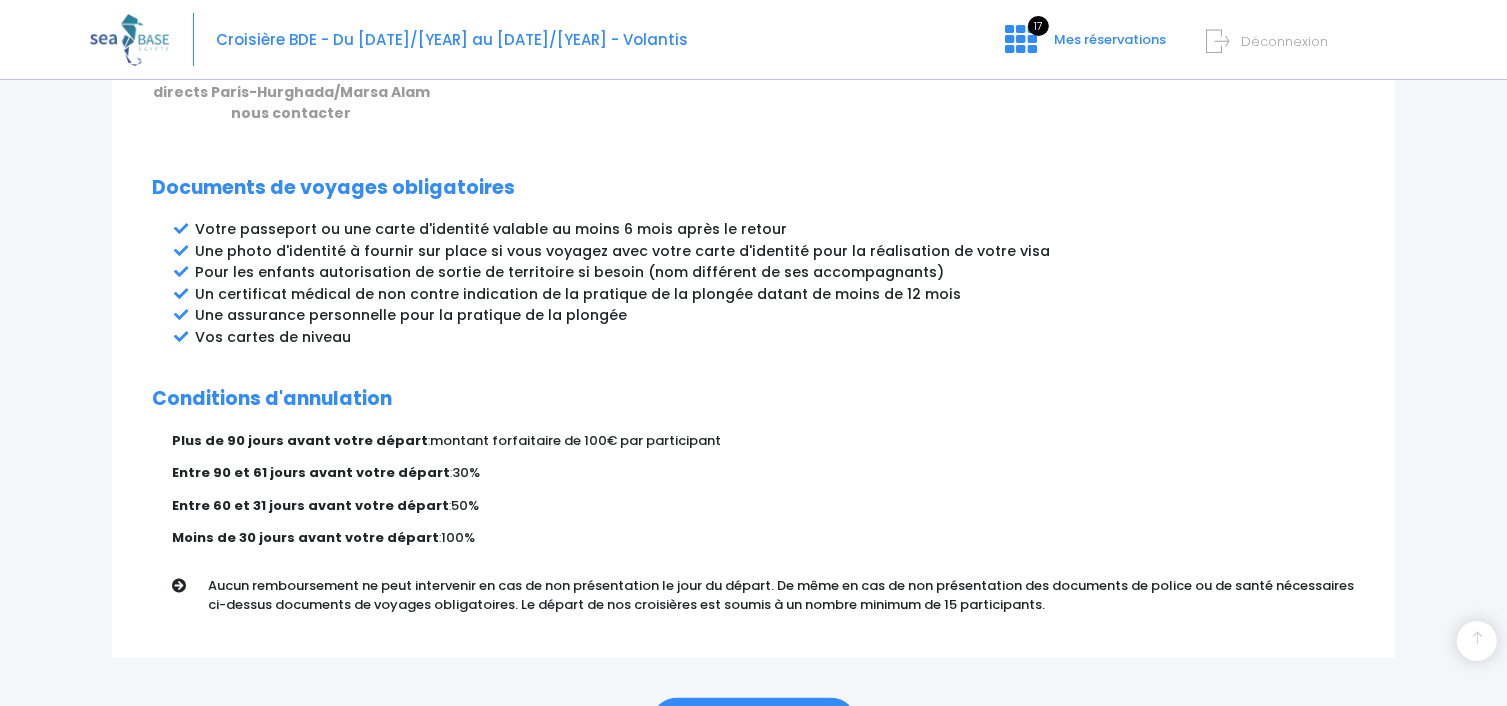 scroll, scrollTop: 1101, scrollLeft: 0, axis: vertical 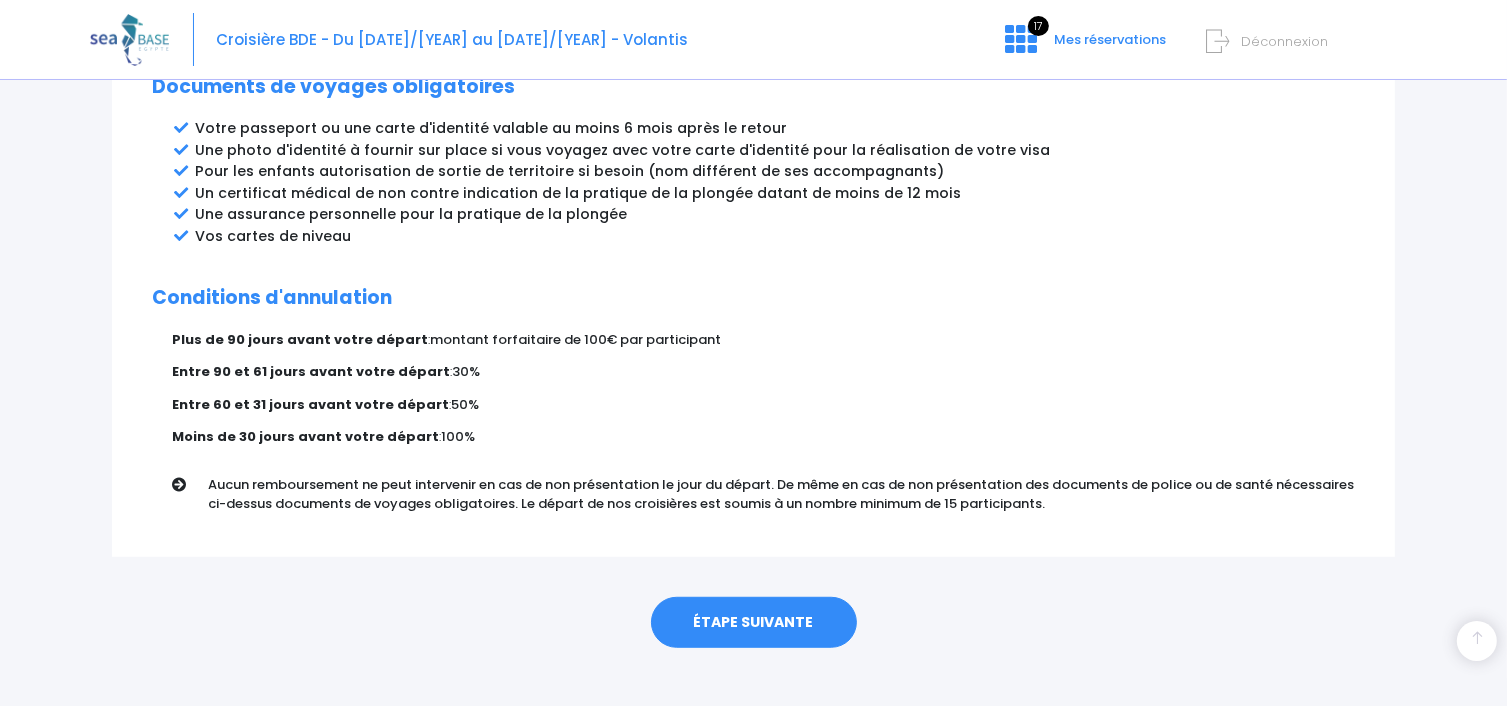 click on "ÉTAPE SUIVANTE" at bounding box center (754, 623) 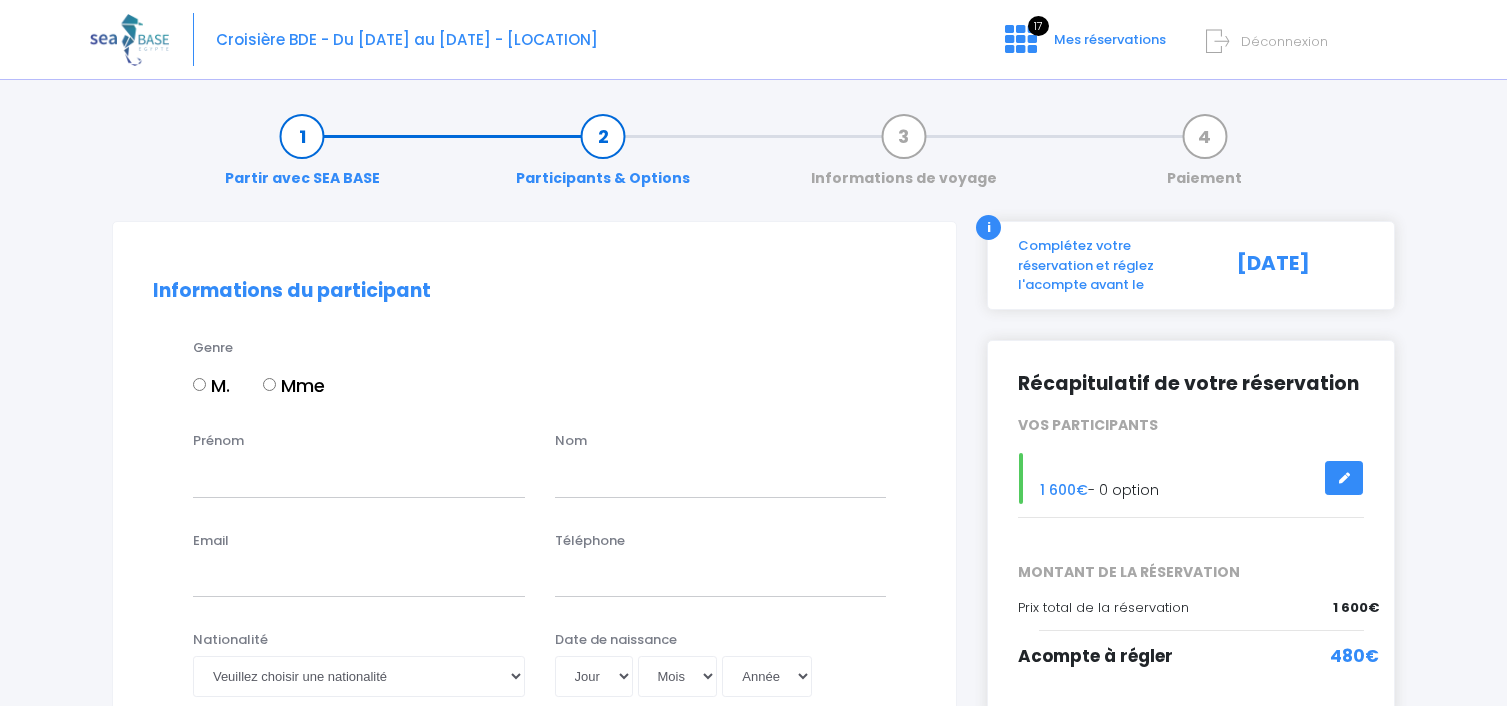 scroll, scrollTop: 0, scrollLeft: 0, axis: both 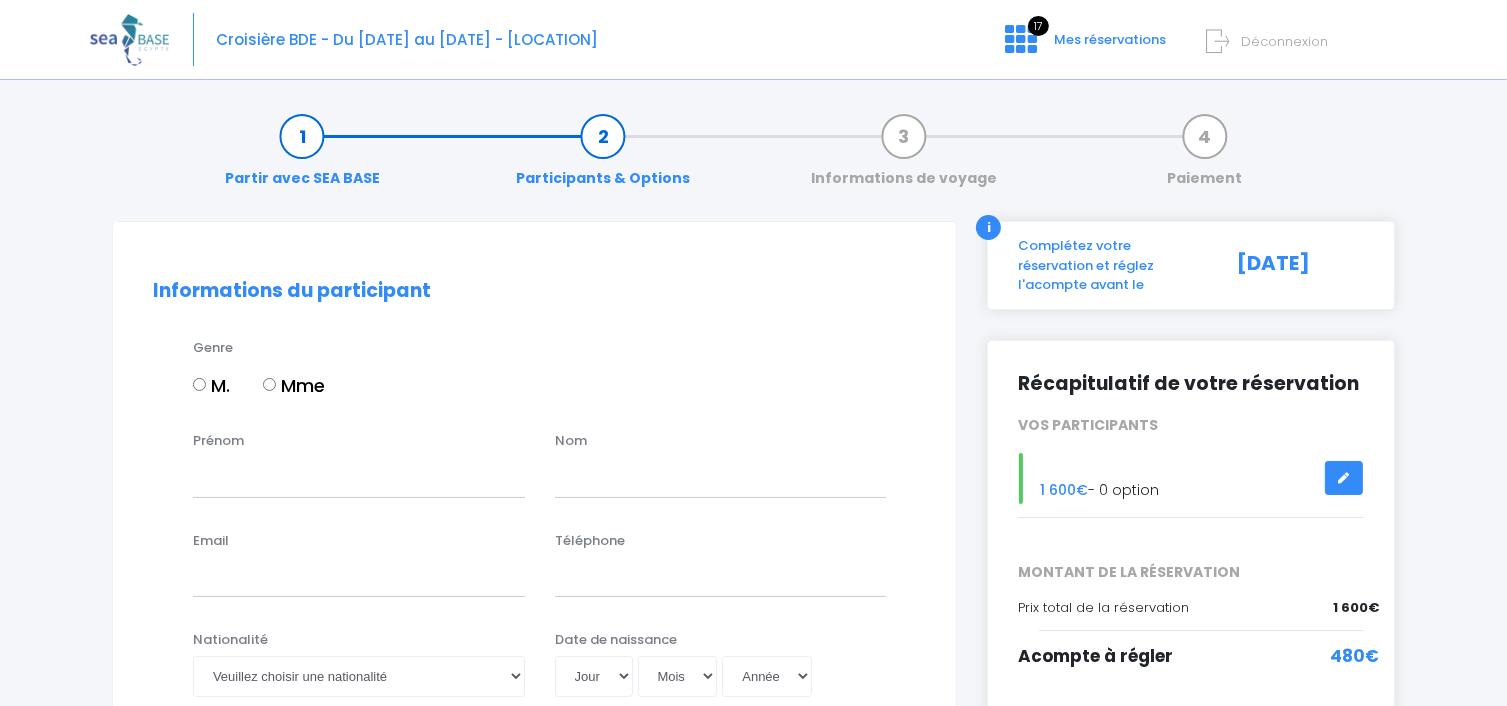 click on "M." at bounding box center (199, 384) 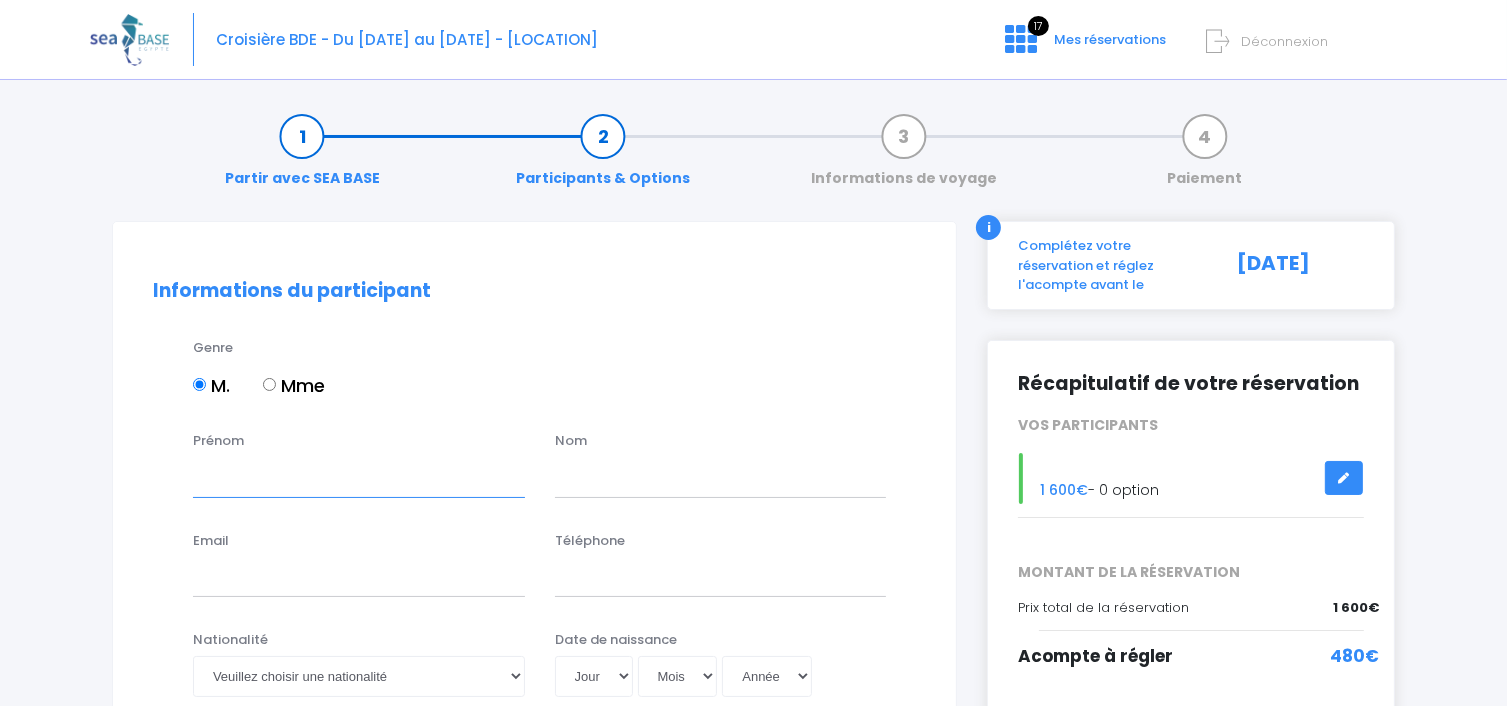 click on "Prénom" at bounding box center [359, 477] 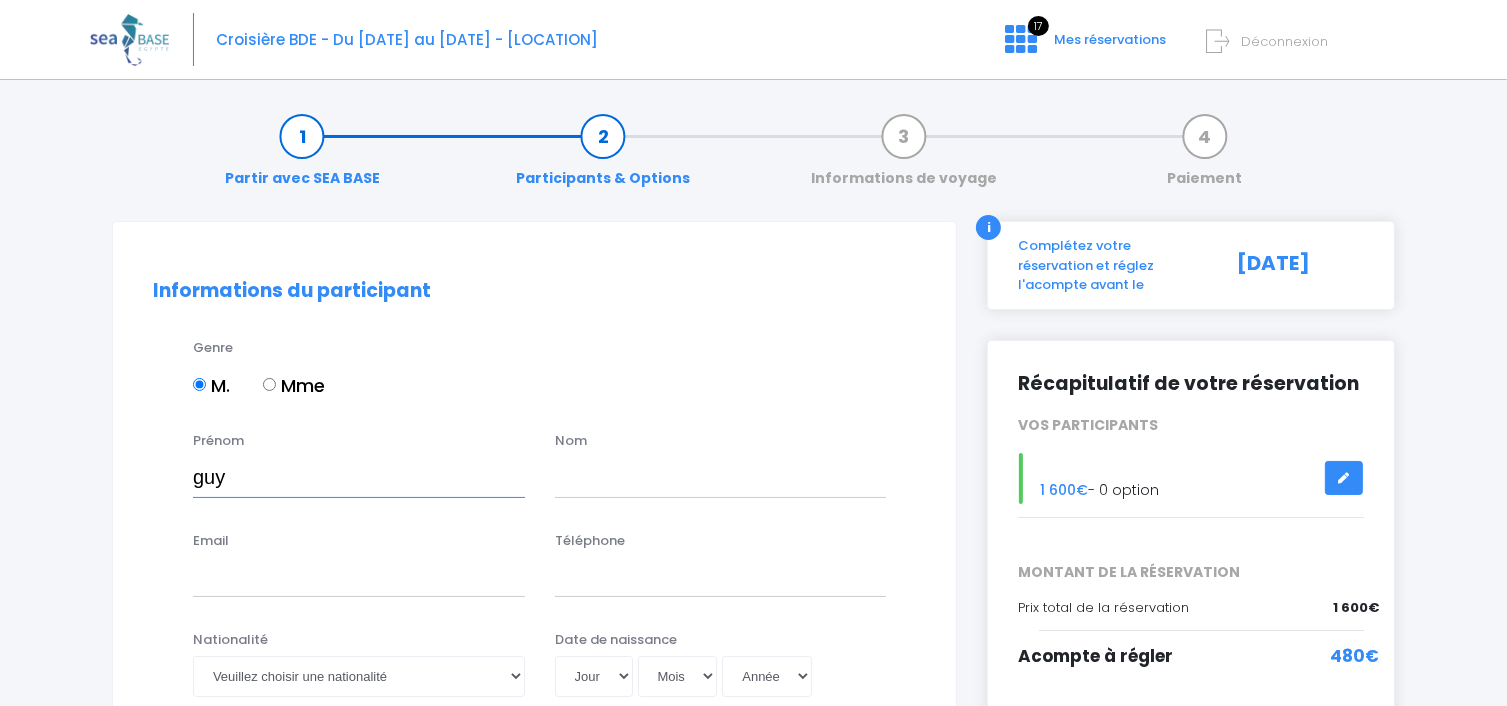 type on "guy" 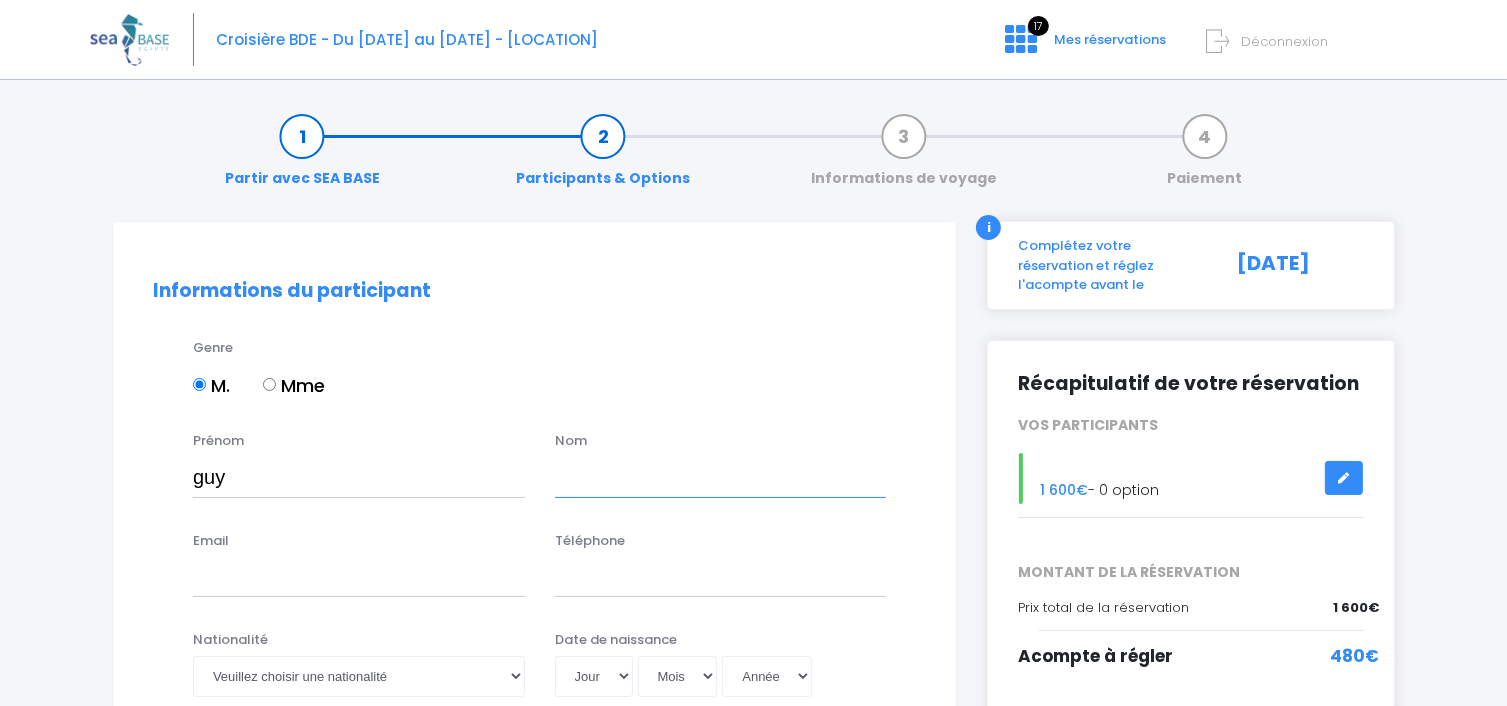 click at bounding box center [721, 477] 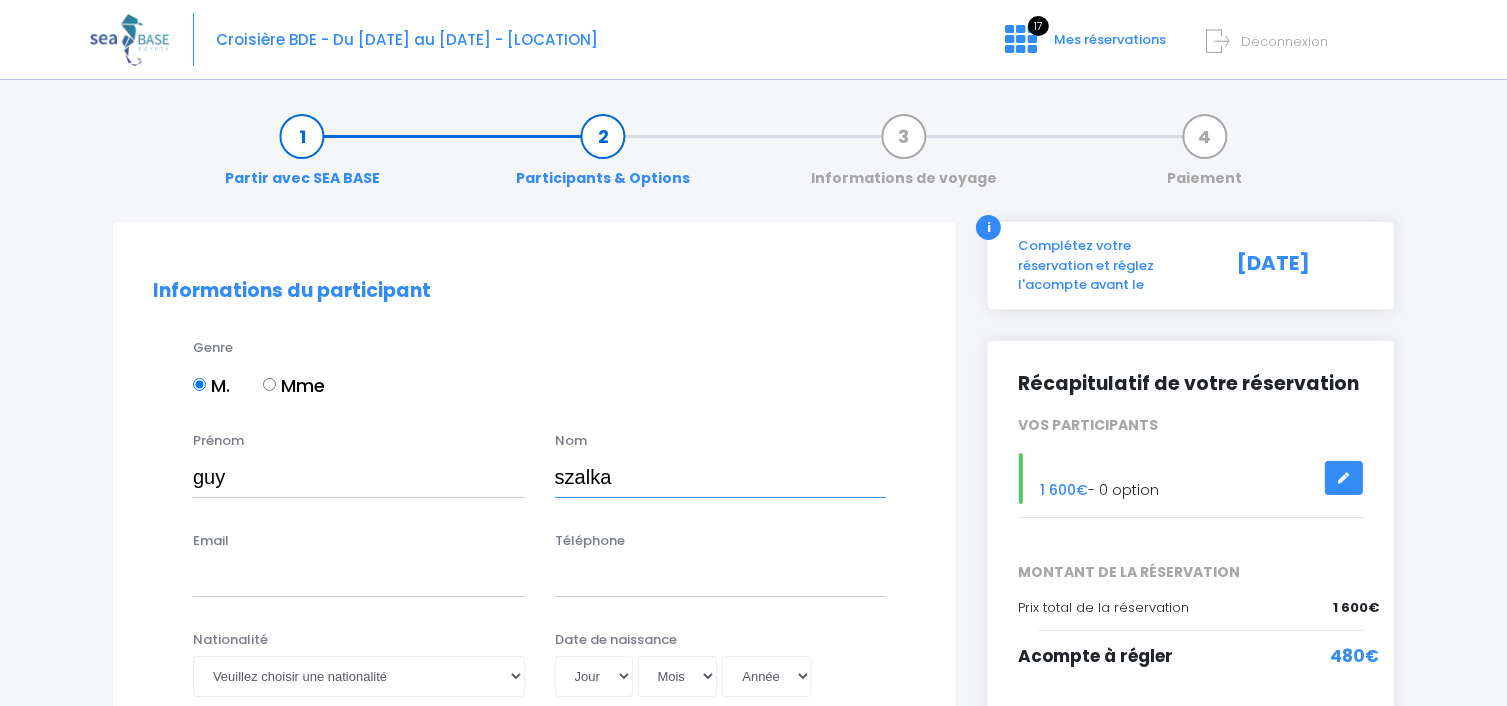 type on "szalka" 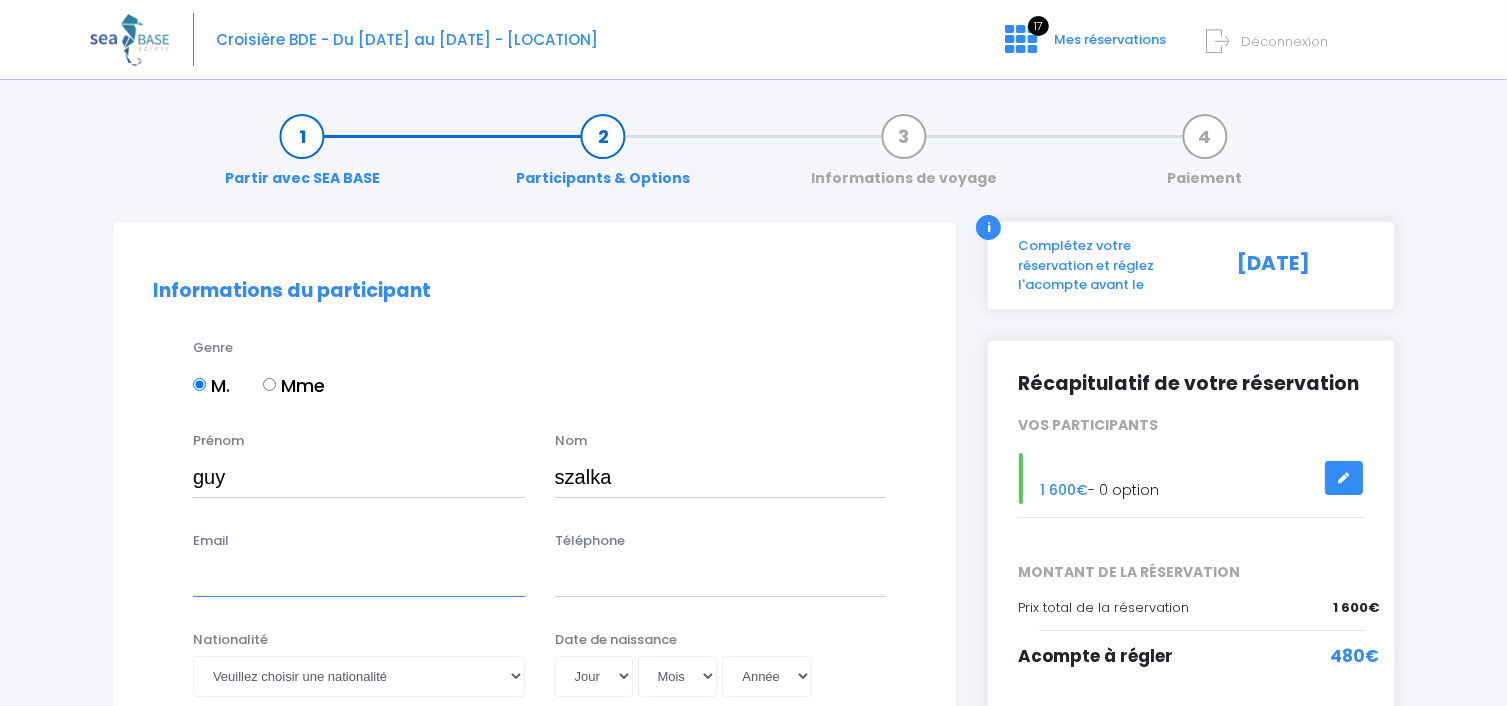 click on "Email" at bounding box center [359, 577] 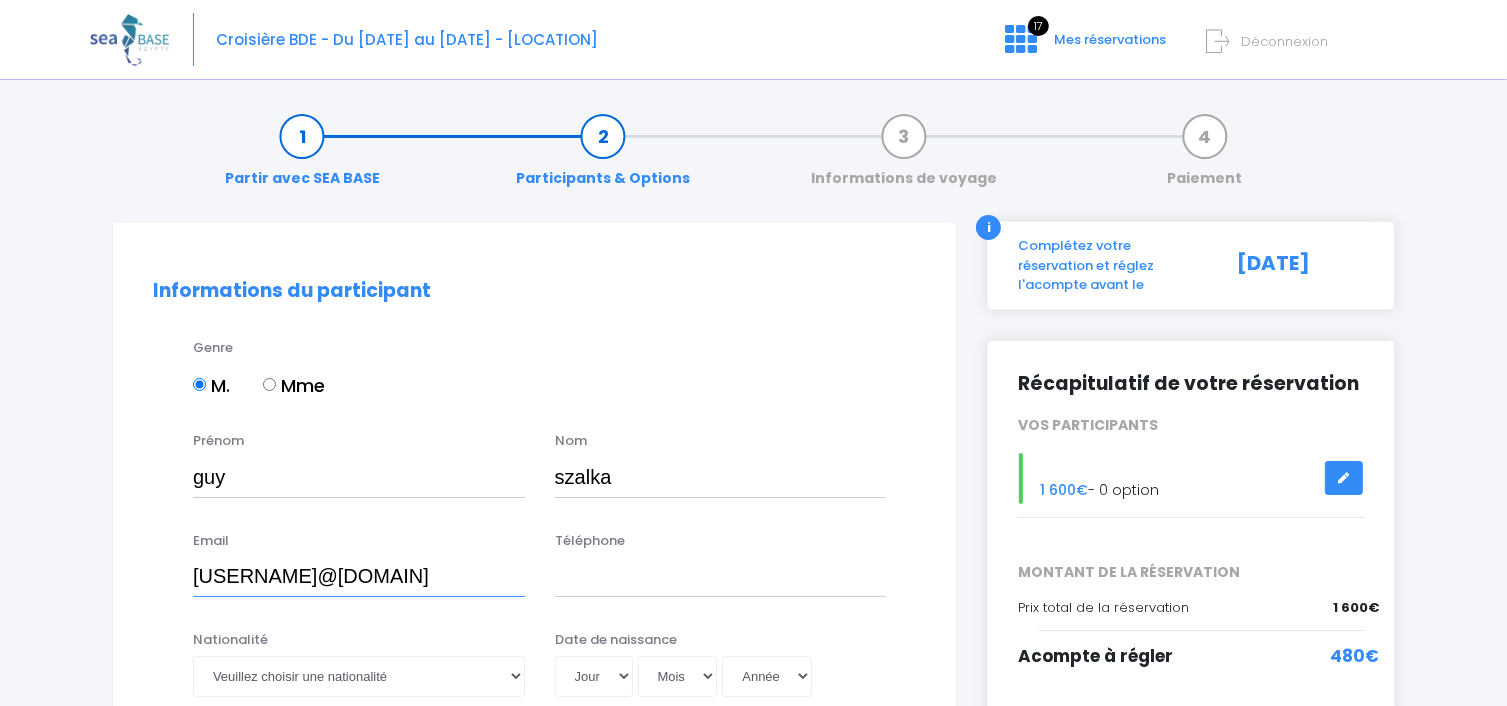 type on "guy.szalka@wanadoo.fr" 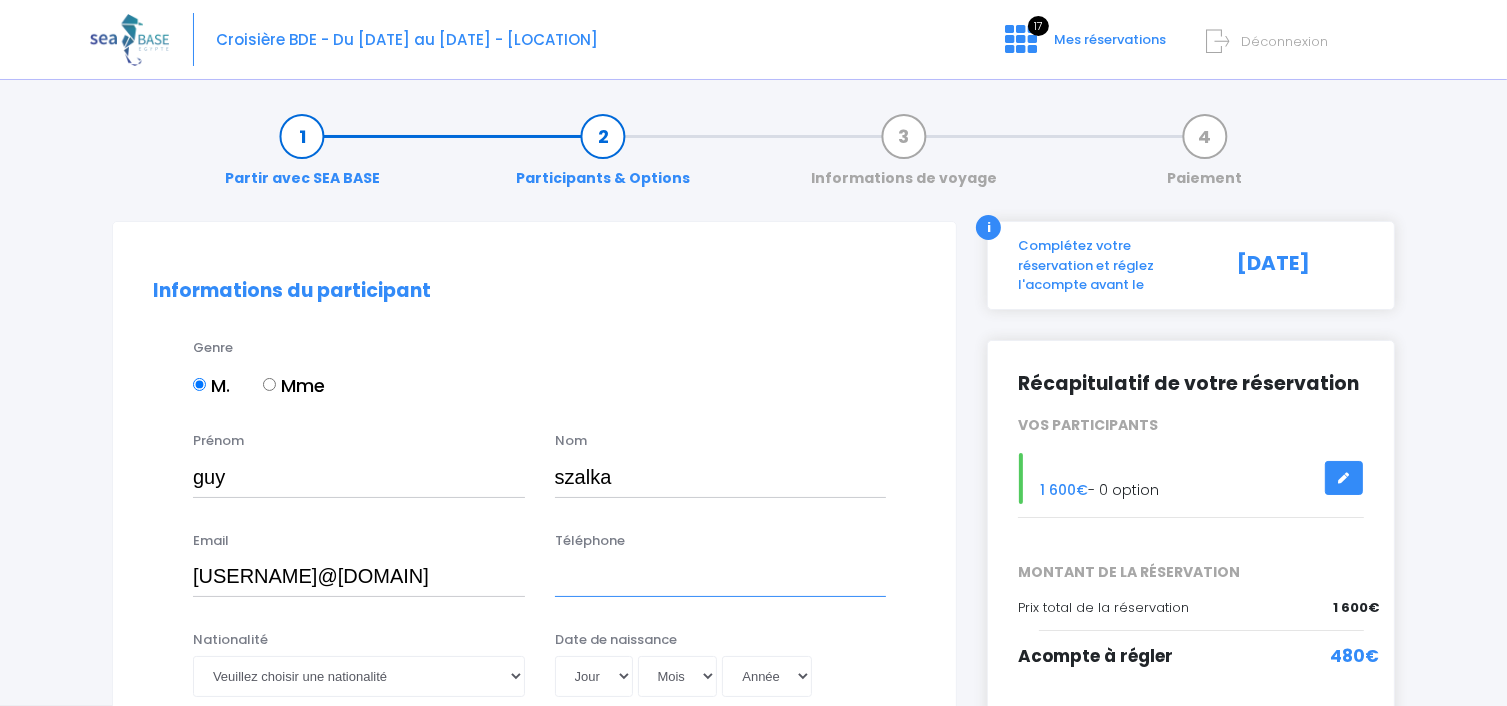 click on "Téléphone" at bounding box center [721, 577] 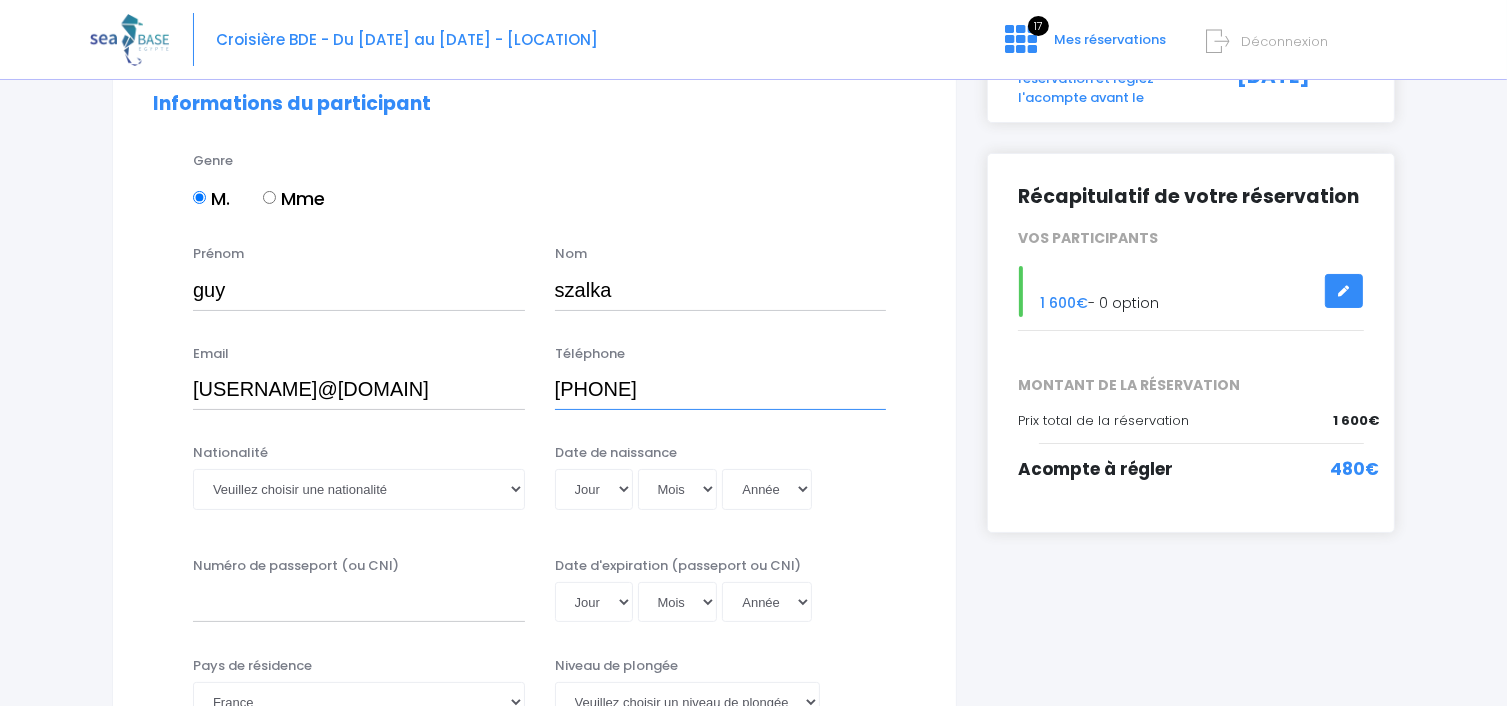 scroll, scrollTop: 200, scrollLeft: 0, axis: vertical 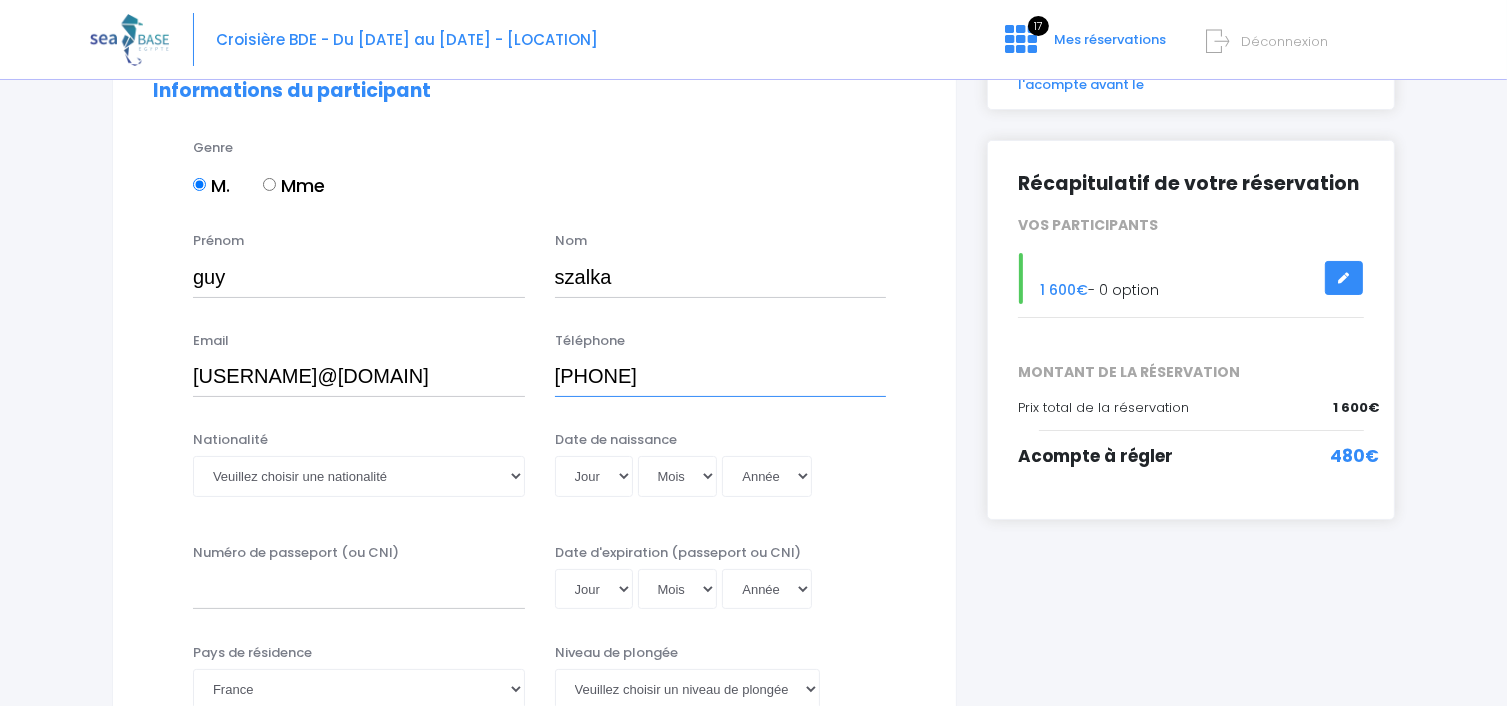 type on "0608499679" 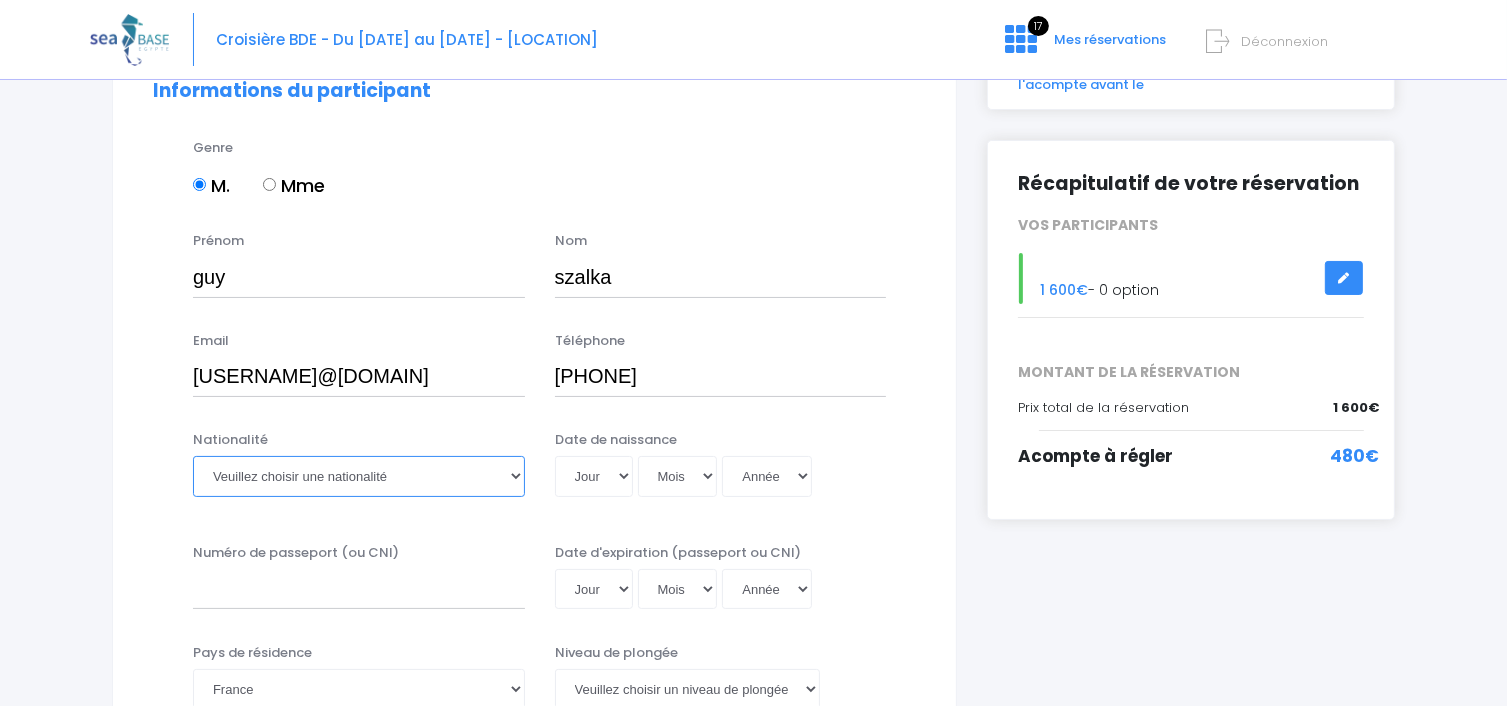 click on "Veuillez choisir une nationalité
Afghane
Albanaise
Algerienne
Allemande
Americaine
Andorrane
Angolaise
Antiguaise et barbudienne
Argentine Armenienne Australienne Autrichienne Azerbaïdjanaise Bahamienne" at bounding box center [359, 476] 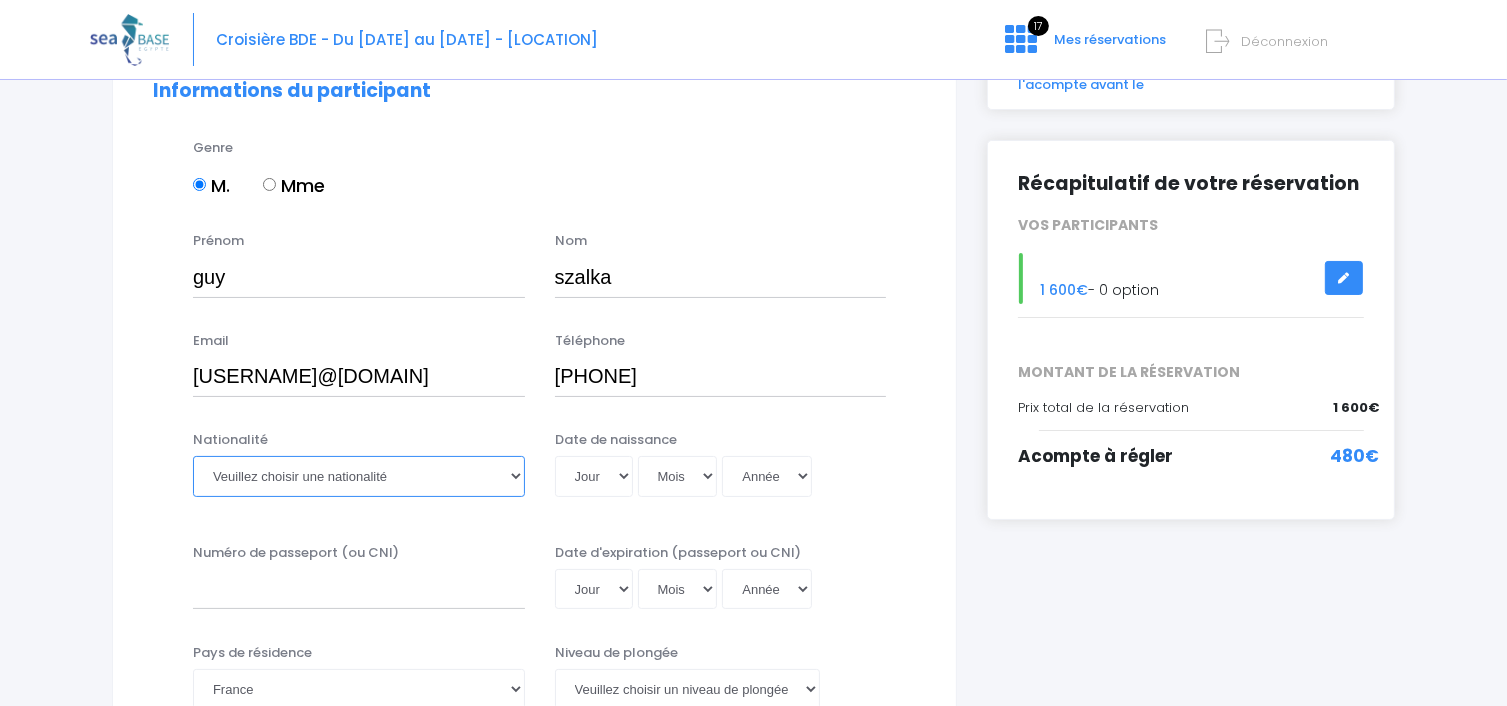 select on "Française" 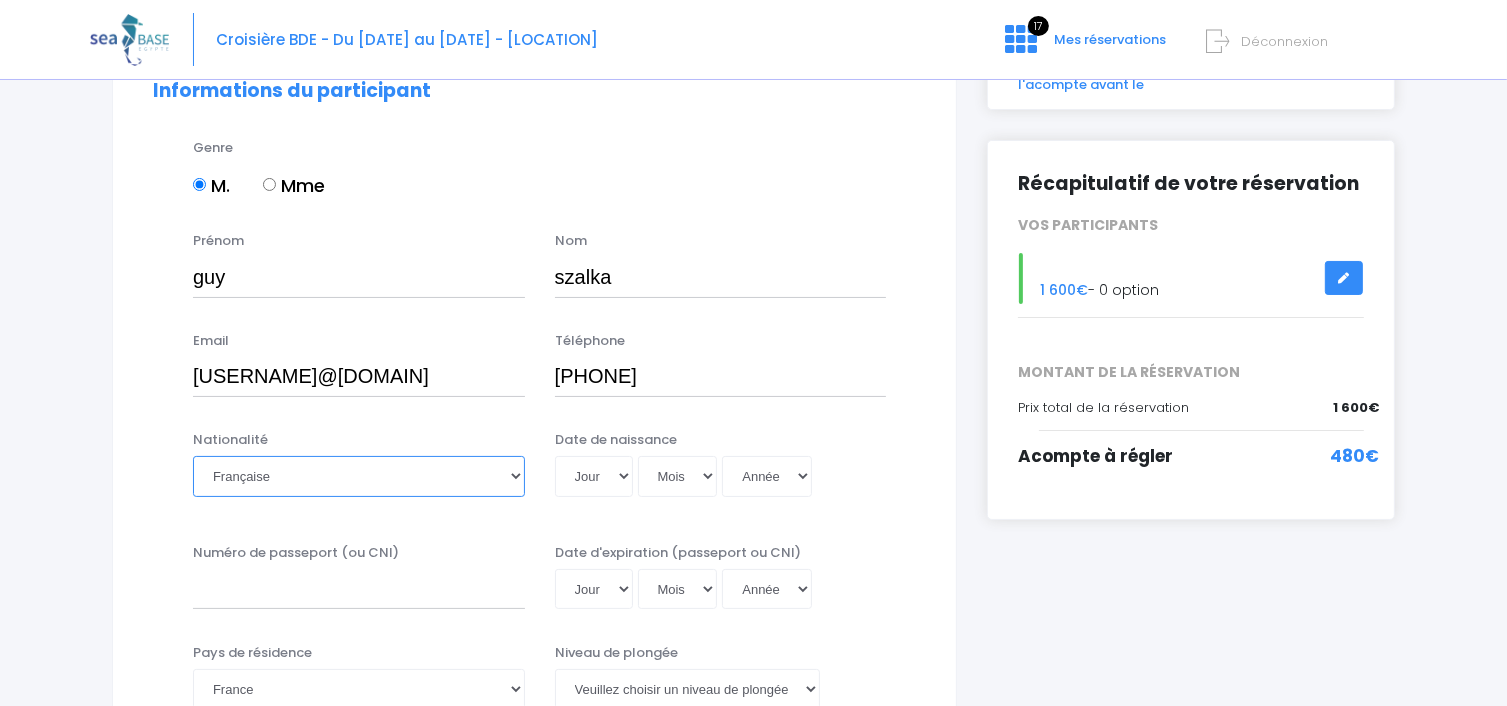 click on "Veuillez choisir une nationalité
Afghane
Albanaise
Algerienne
Allemande
Americaine
Andorrane
Angolaise
Antiguaise et barbudienne
Argentine Armenienne Australienne Autrichienne Azerbaïdjanaise Bahamienne" at bounding box center (359, 476) 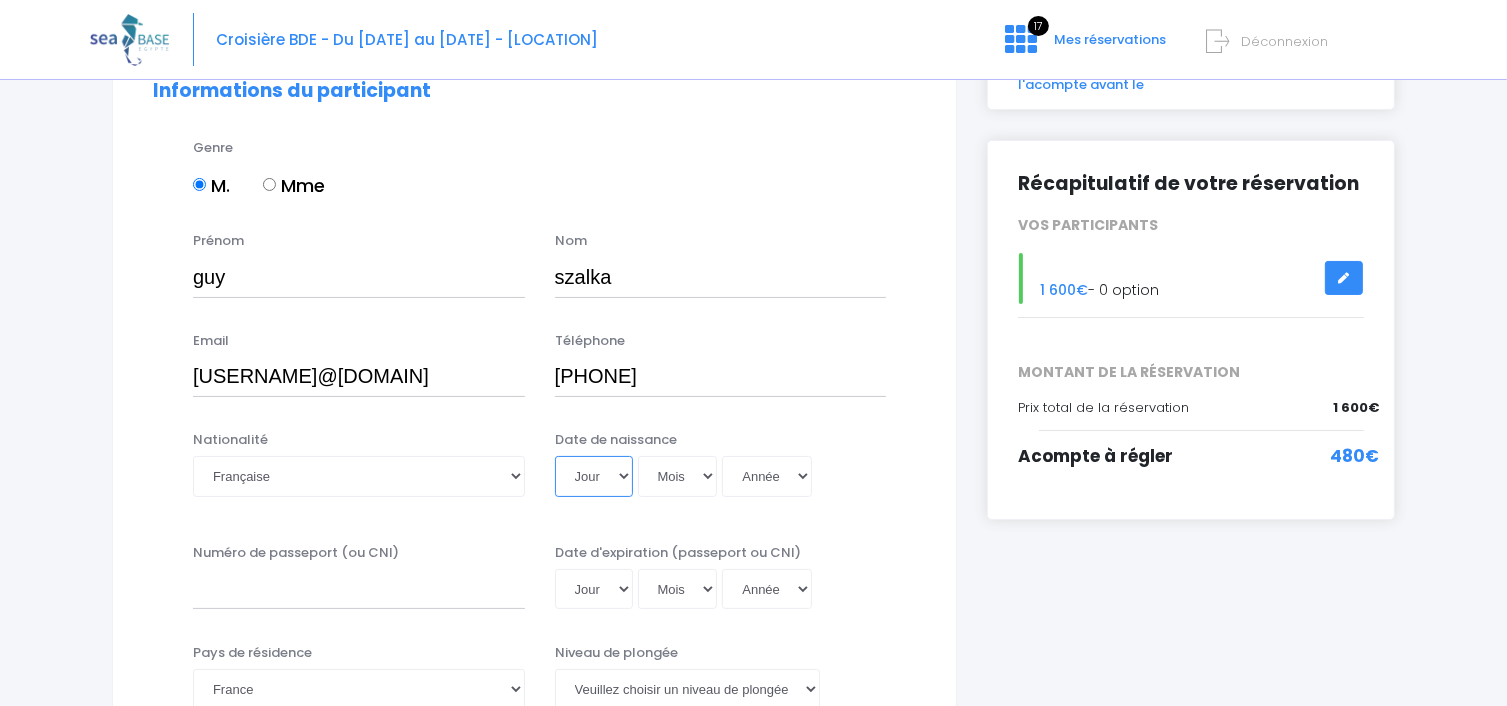 click on "Jour 01 02 03 04 05 06 07 08 09 10 11 12 13 14 15 16 17 18 19 20 21 22 23 24 25 26 27 28 29 30 31" at bounding box center [594, 476] 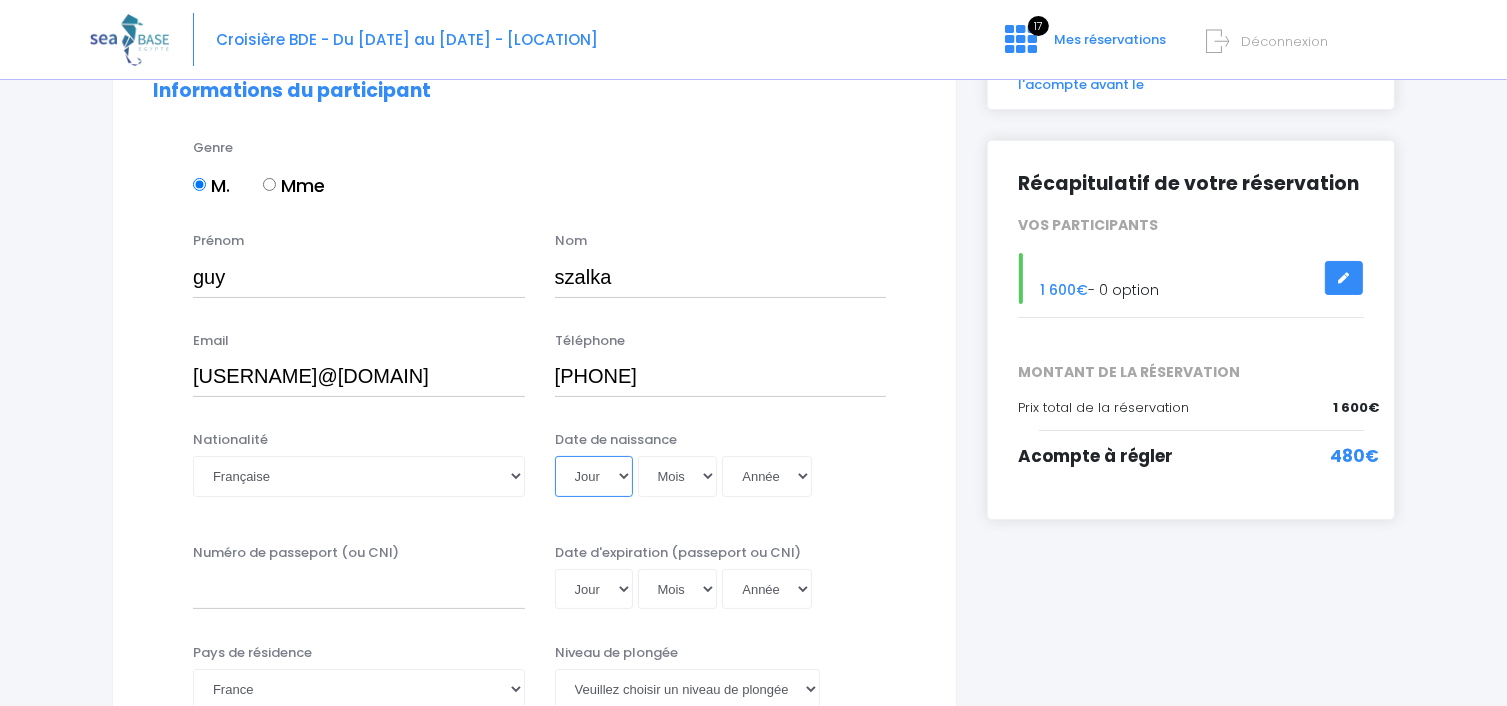 select on "16" 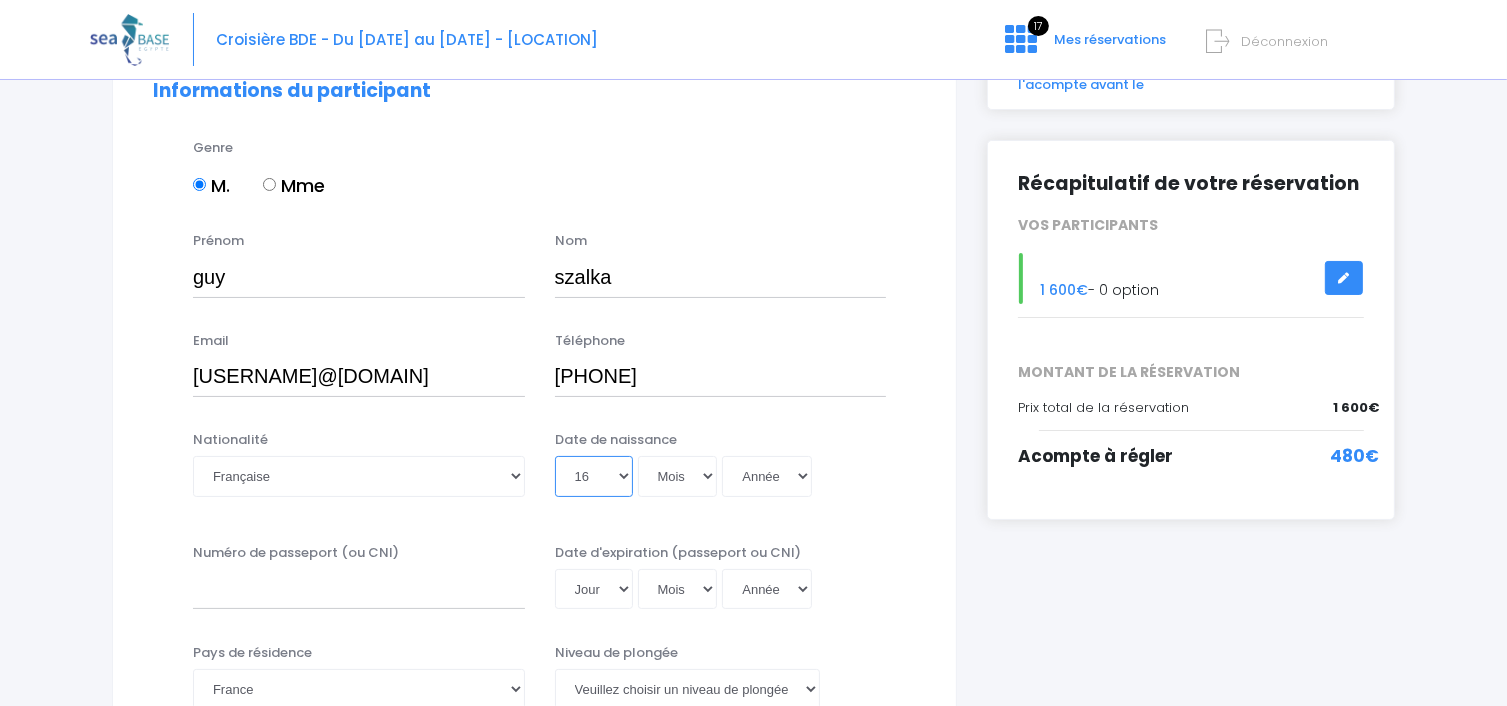 click on "Jour 01 02 03 04 05 06 07 08 09 10 11 12 13 14 15 16 17 18 19 20 21 22 23 24 25 26 27 28 29 30 31" at bounding box center [594, 476] 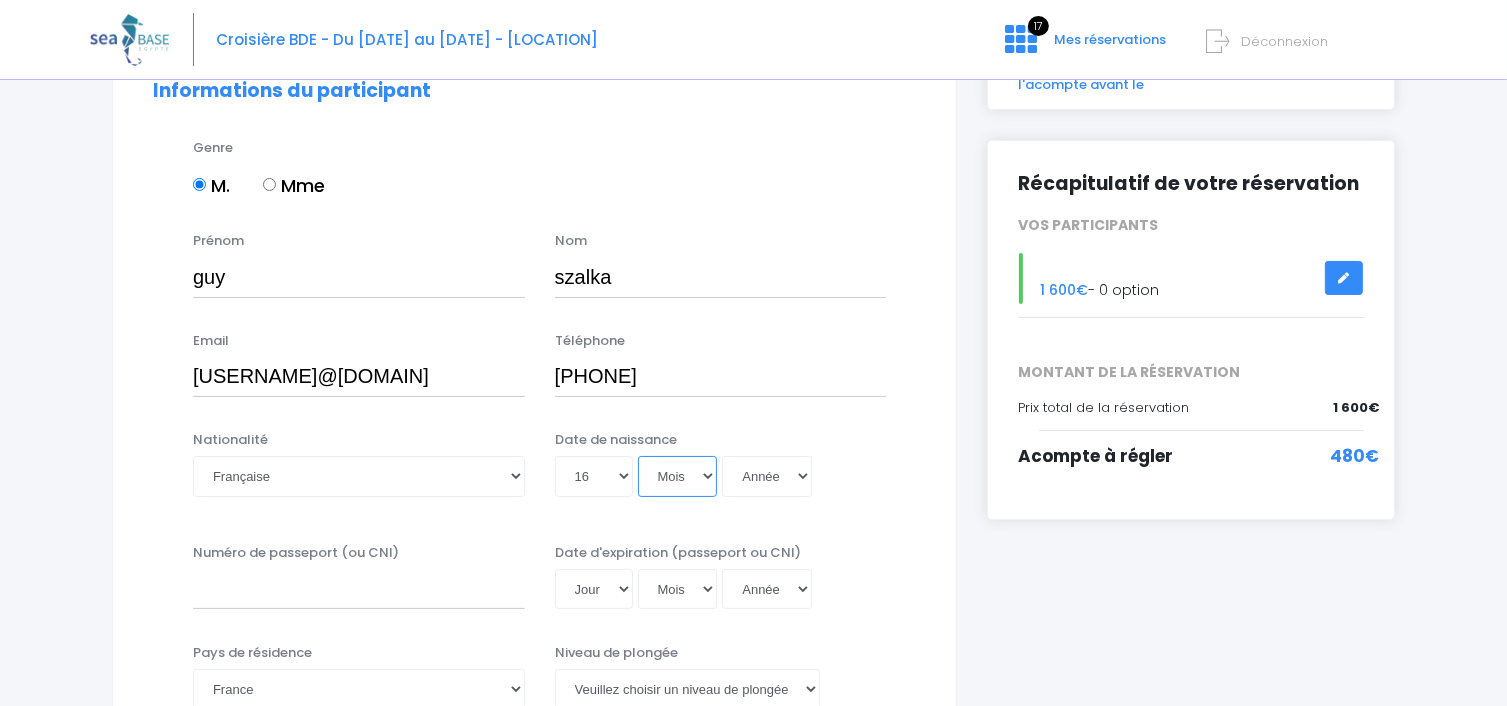 click on "Mois 01 02 03 04 05 06 07 08 09 10 11 12" at bounding box center [678, 476] 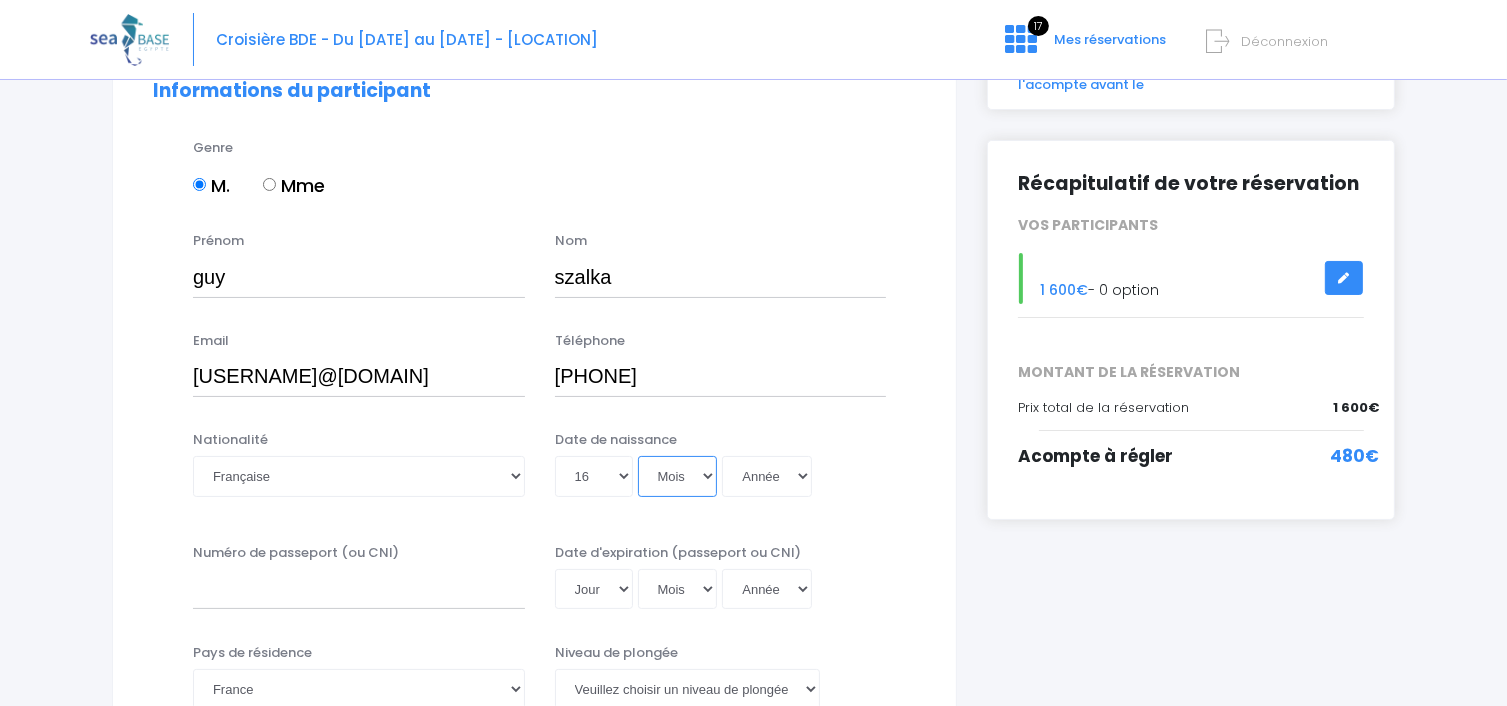 select on "04" 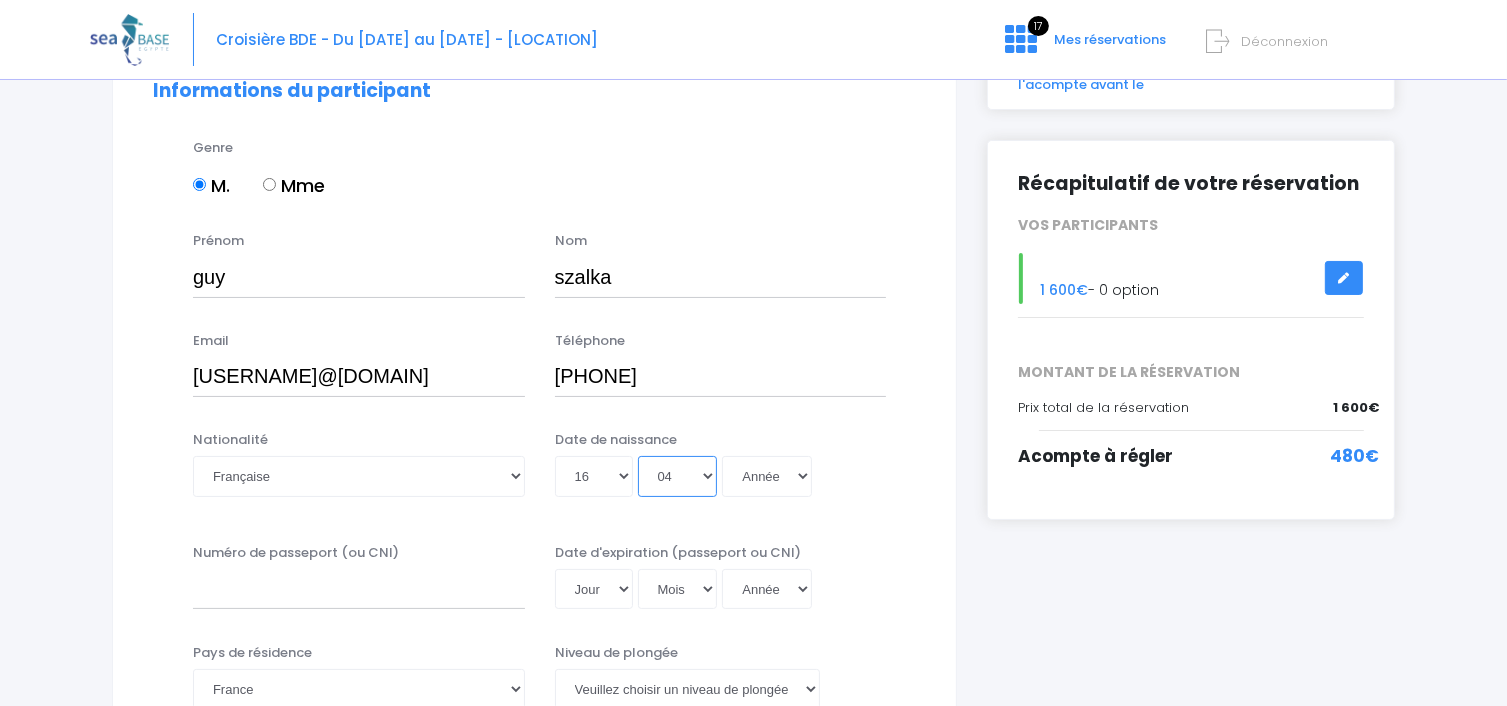 click on "Mois 01 02 03 04 05 06 07 08 09 10 11 12" at bounding box center (678, 476) 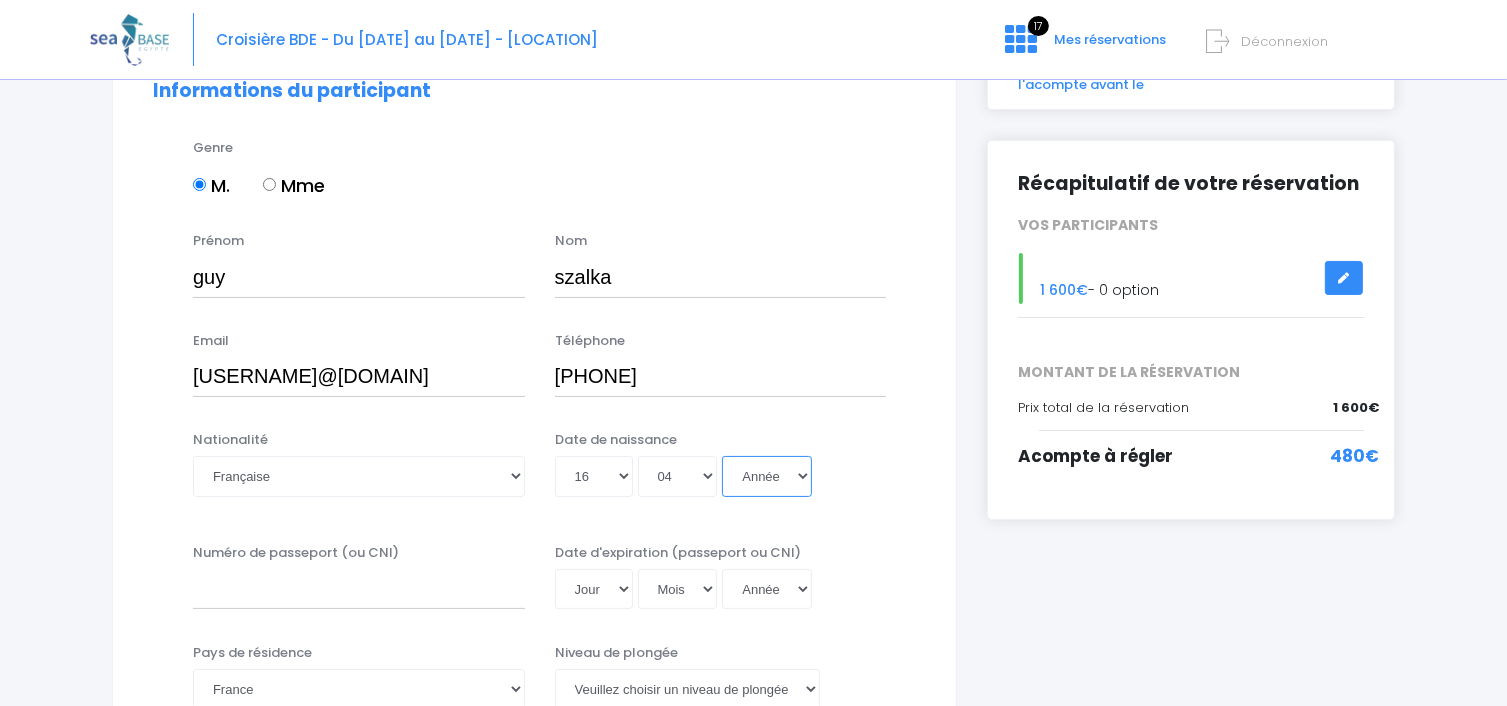 click on "Année 2045 2044 2043 2042 2041 2040 2039 2038 2037 2036 2035 2034 2033 2032 2031 2030 2029 2028 2027 2026 2025 2024 2023 2022 2021 2020 2019 2018 2017 2016 2015 2014 2013 2012 2011 2010 2009 2008 2007 2006 2005 2004 2003 2002 2001 2000 1999 1998 1997 1996 1995 1994 1993 1992 1991 1990 1989 1988 1987 1986 1985 1984 1983 1982 1981 1980 1979 1978 1977 1976 1975 1974 1973 1972 1971 1970 1969 1968 1967 1966 1965 1964 1963 1962 1961 1960 1959 1958 1957 1956 1955 1954 1953 1952 1951 1950 1949 1948 1947 1946 1945 1944 1943 1942 1941 1940 1939 1938 1937 1936 1935 1934 1933 1932 1931 1930 1929 1928 1927 1926 1925 1924 1923 1922 1921 1920 1919 1918 1917 1916 1915 1914 1913 1912 1911 1910 1909 1908 1907 1906 1905 1904 1903 1902 1901 1900" at bounding box center [767, 476] 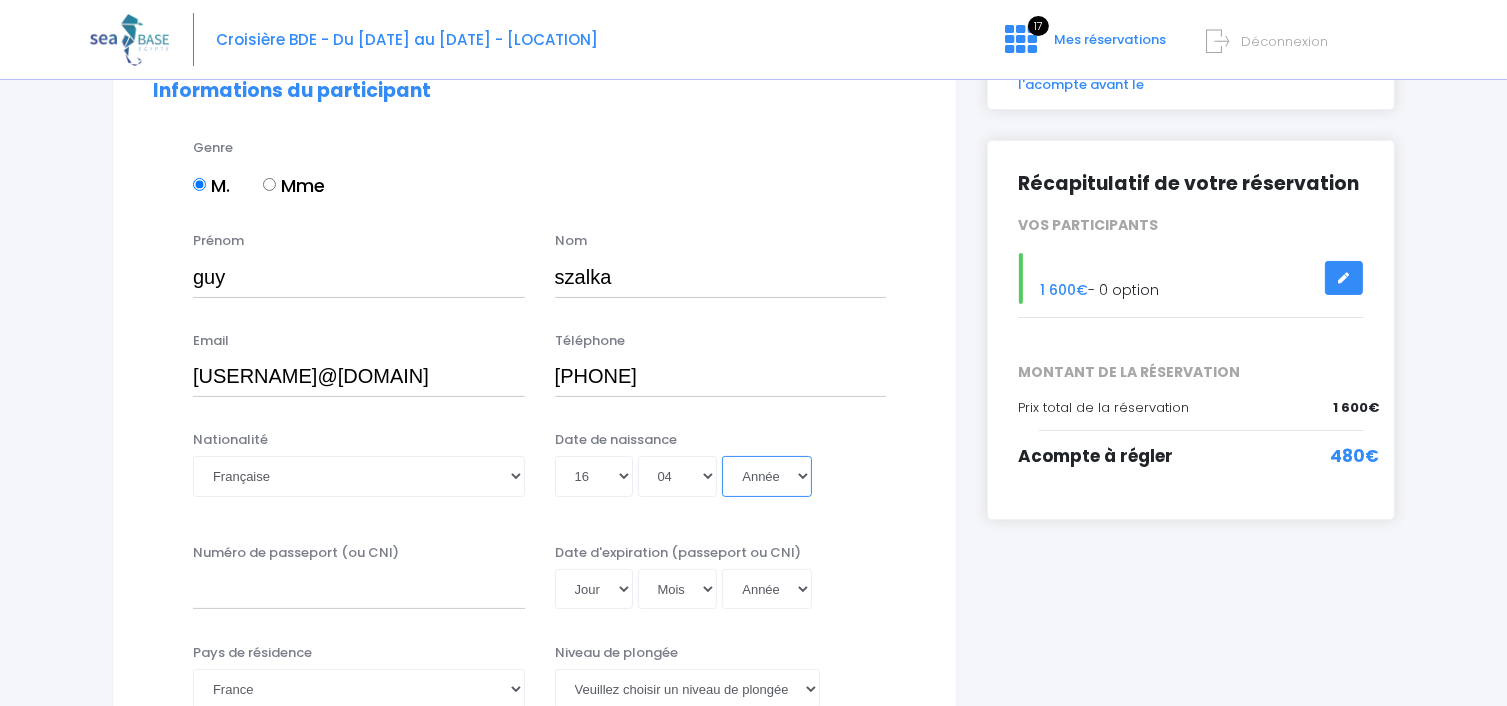 select on "1961" 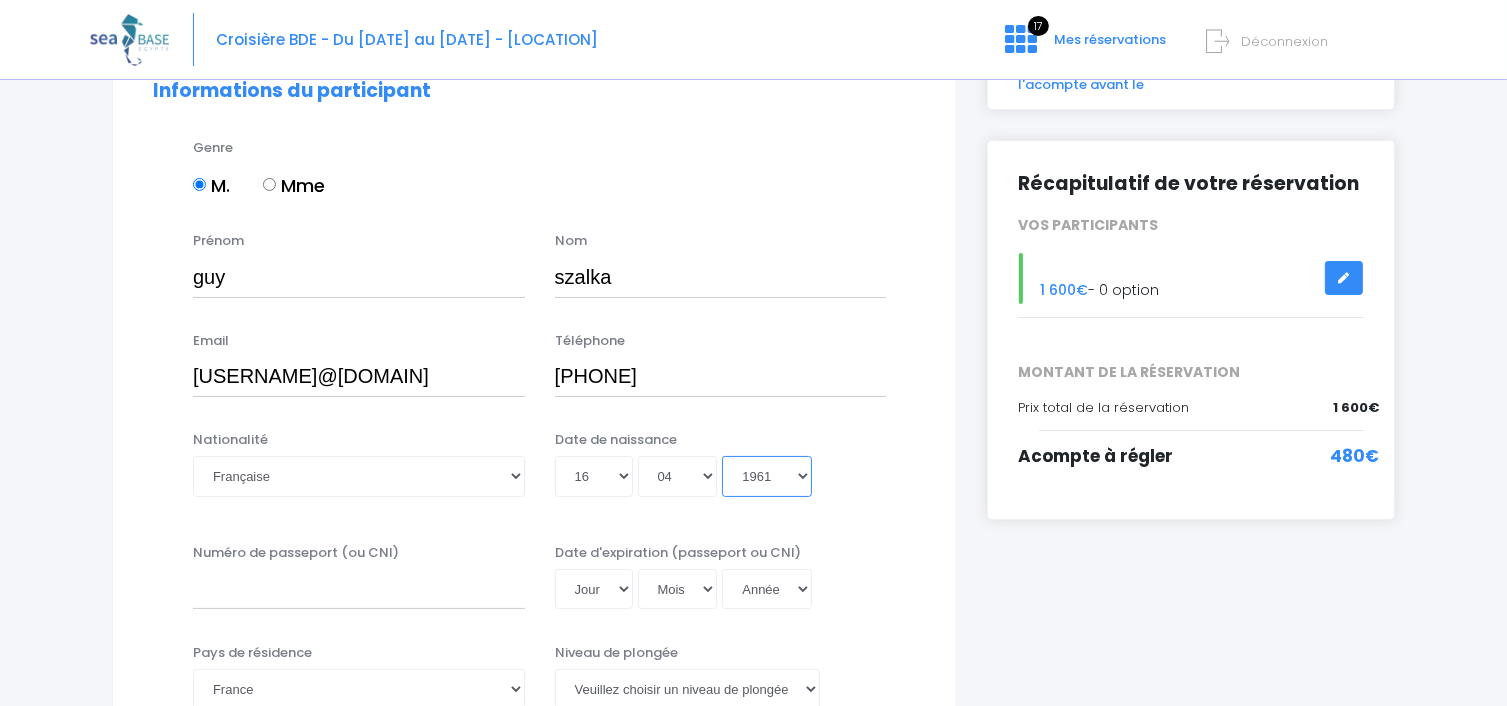 click on "Année 2045 2044 2043 2042 2041 2040 2039 2038 2037 2036 2035 2034 2033 2032 2031 2030 2029 2028 2027 2026 2025 2024 2023 2022 2021 2020 2019 2018 2017 2016 2015 2014 2013 2012 2011 2010 2009 2008 2007 2006 2005 2004 2003 2002 2001 2000 1999 1998 1997 1996 1995 1994 1993 1992 1991 1990 1989 1988 1987 1986 1985 1984 1983 1982 1981 1980 1979 1978 1977 1976 1975 1974 1973 1972 1971 1970 1969 1968 1967 1966 1965 1964 1963 1962 1961 1960 1959 1958 1957 1956 1955 1954 1953 1952 1951 1950 1949 1948 1947 1946 1945 1944 1943 1942 1941 1940 1939 1938 1937 1936 1935 1934 1933 1932 1931 1930 1929 1928 1927 1926 1925 1924 1923 1922 1921 1920 1919 1918 1917 1916 1915 1914 1913 1912 1911 1910 1909 1908 1907 1906 1905 1904 1903 1902 1901 1900" at bounding box center (767, 476) 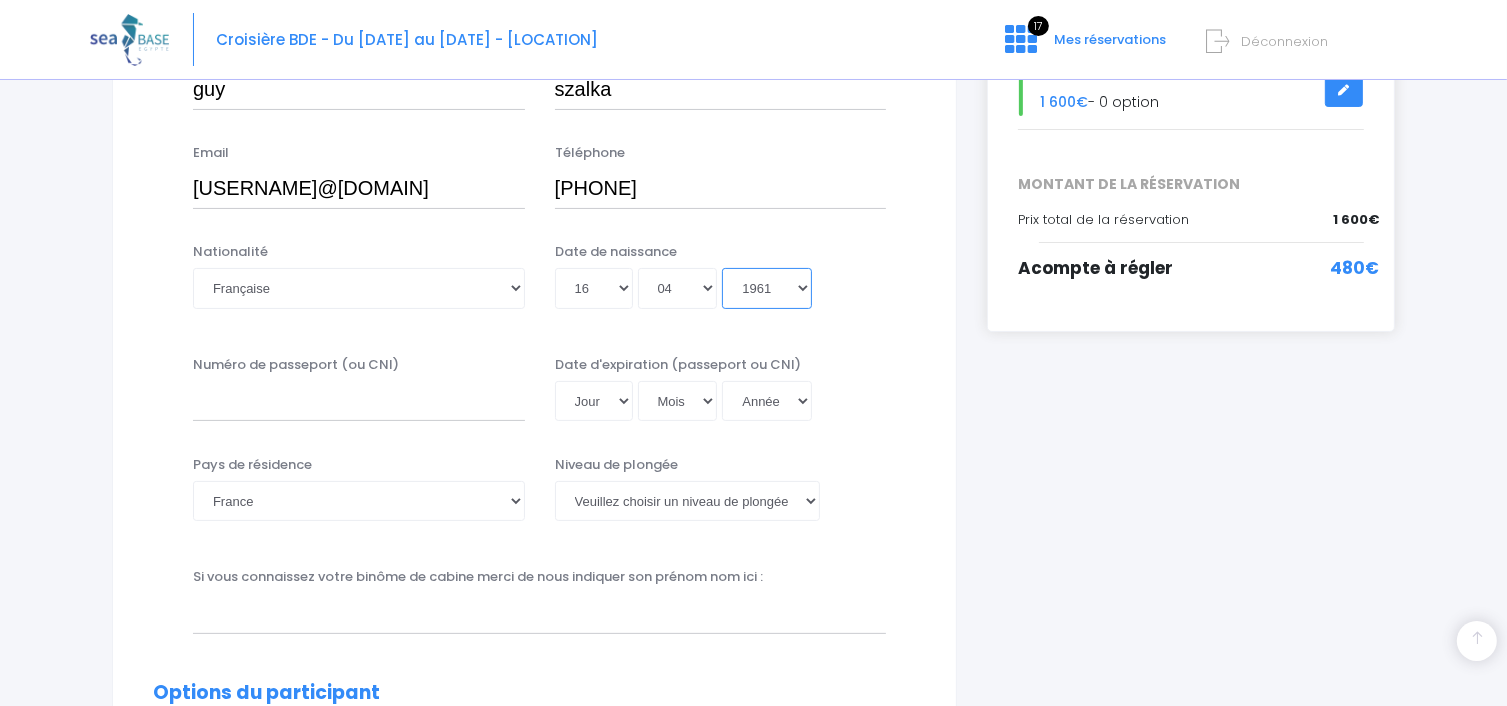 scroll, scrollTop: 400, scrollLeft: 0, axis: vertical 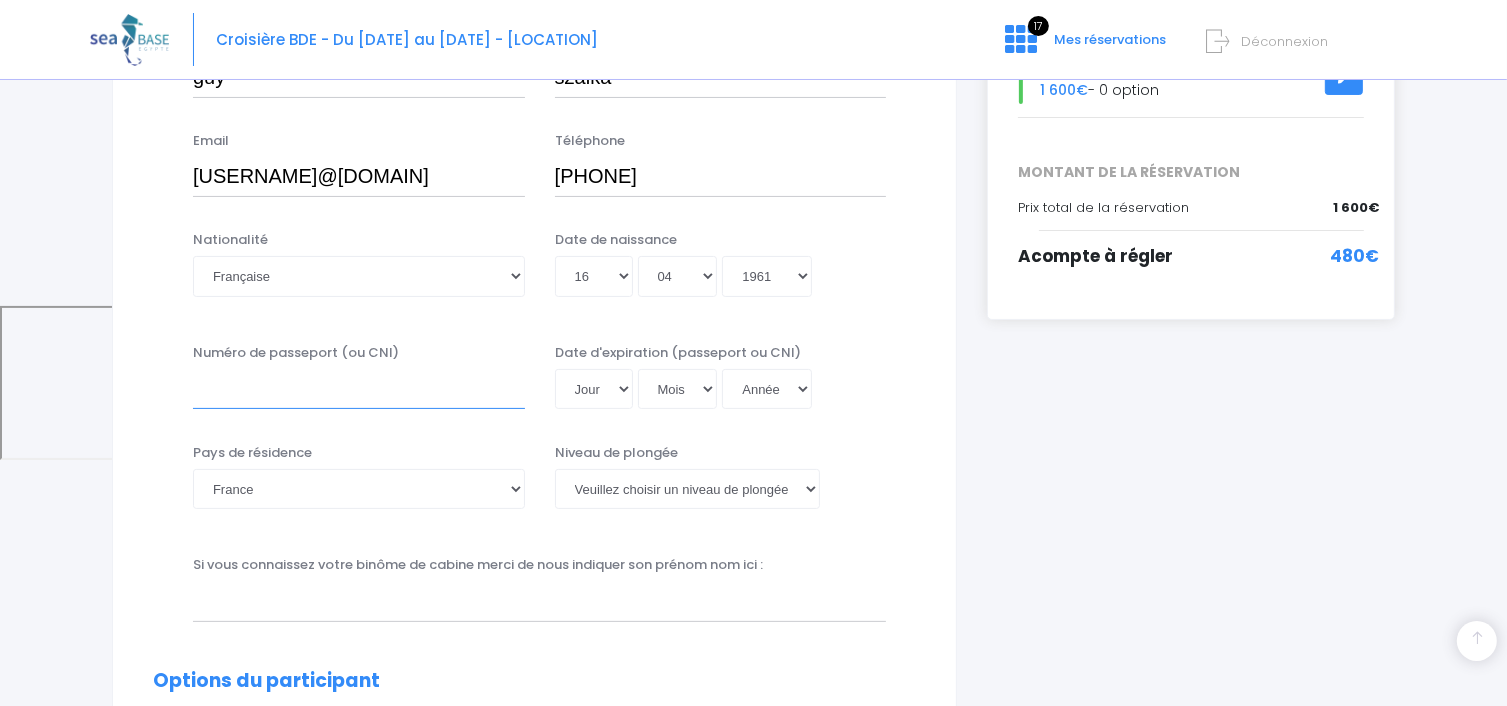 click on "Numéro de passeport (ou CNI)" at bounding box center [359, 389] 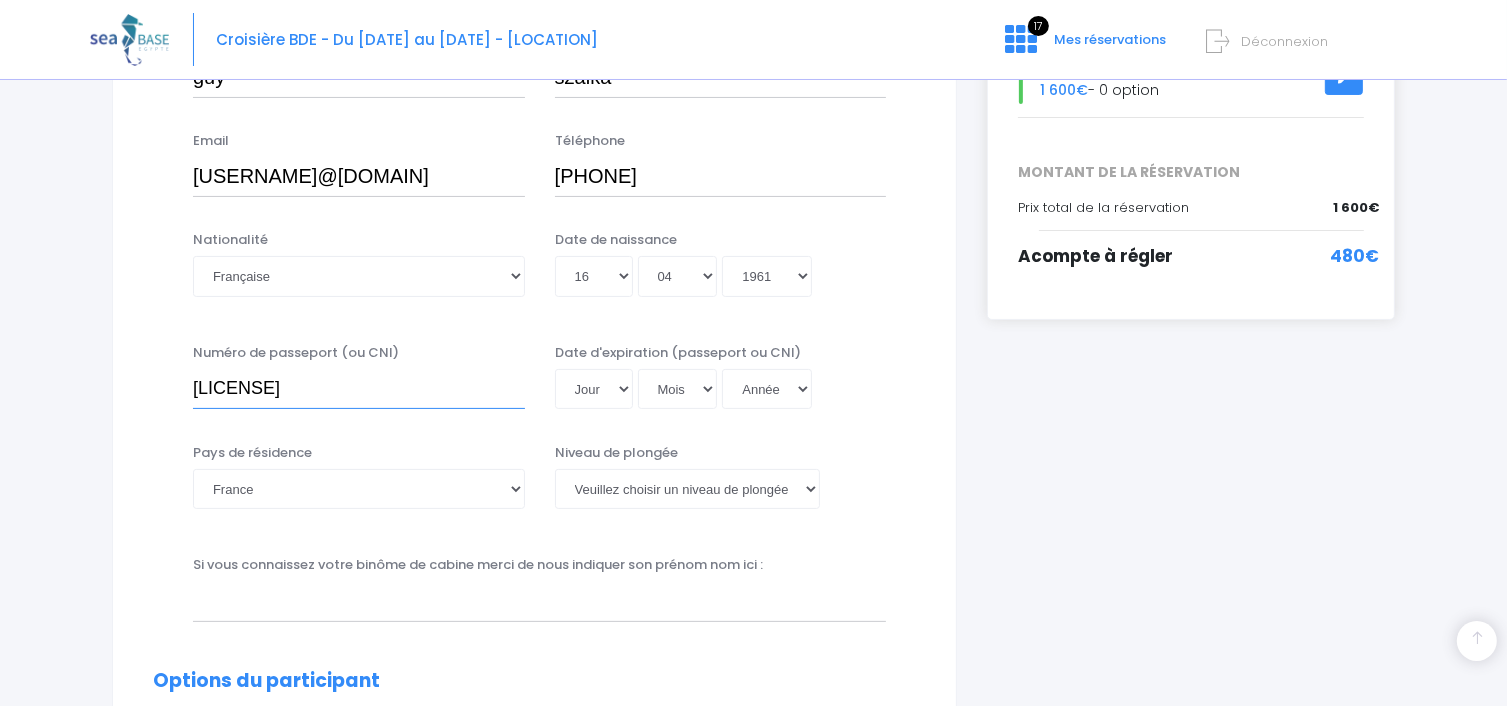 type on "21AI15382" 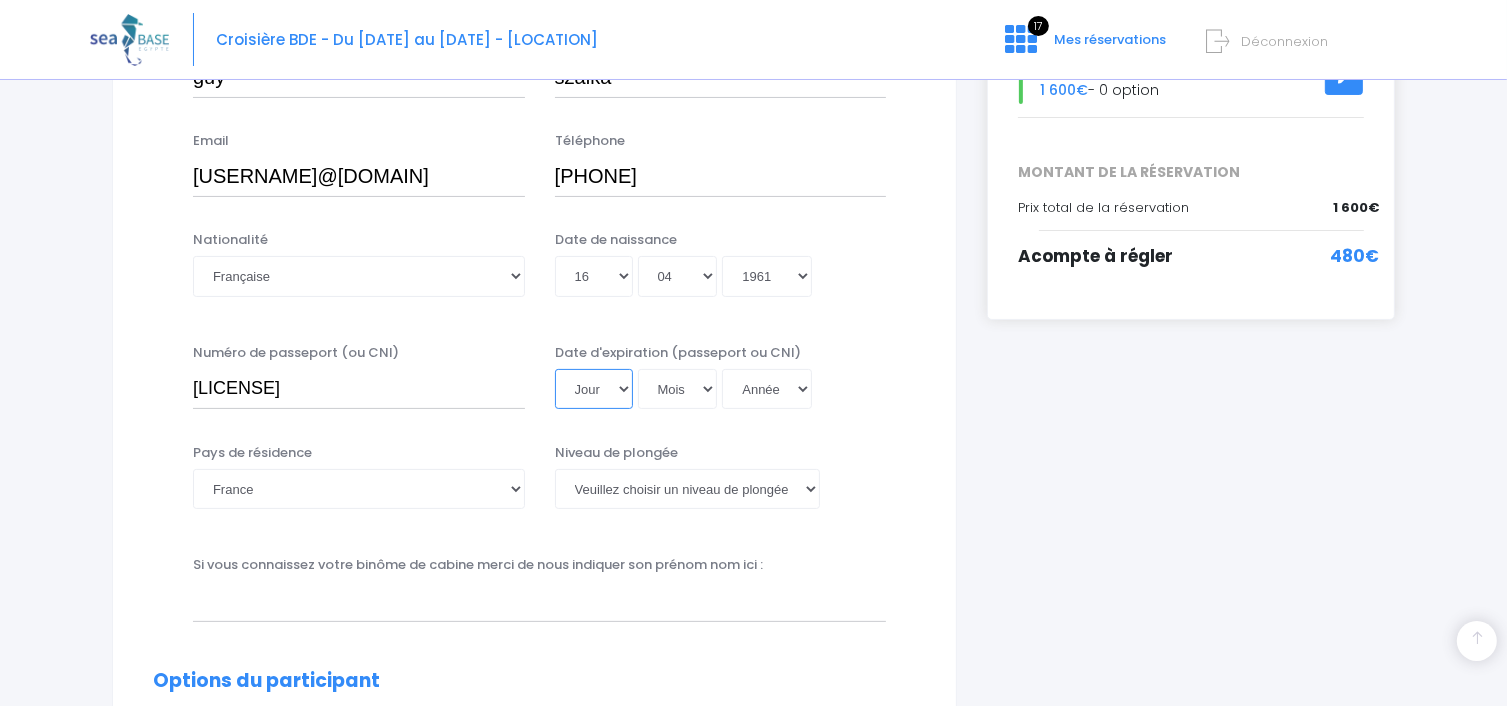 click on "Jour 01 02 03 04 05 06 07 08 09 10 11 12 13 14 15 16 17 18 19 20 21 22 23 24 25 26 27 28 29 30 31" at bounding box center (594, 389) 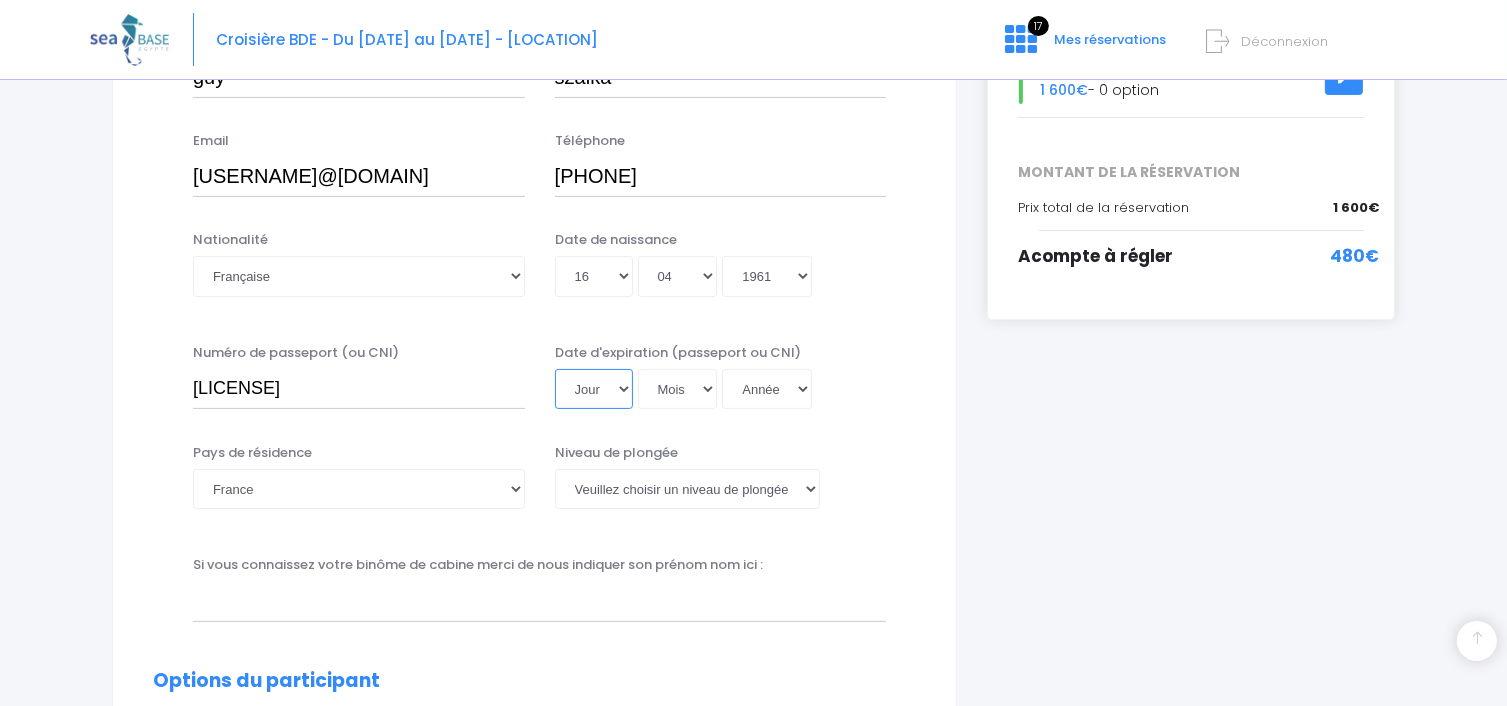 select on "04" 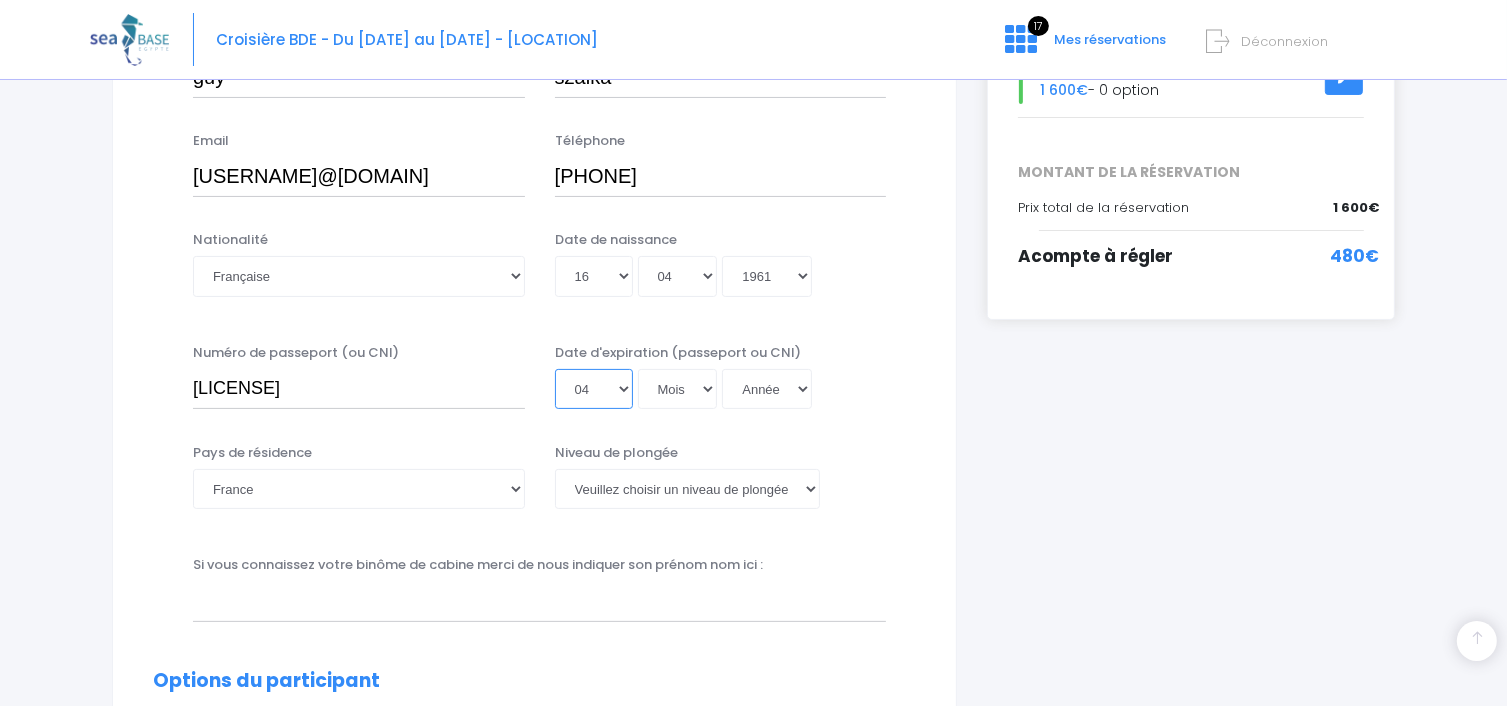 click on "Jour 01 02 03 04 05 06 07 08 09 10 11 12 13 14 15 16 17 18 19 20 21 22 23 24 25 26 27 28 29 30 31" at bounding box center [594, 389] 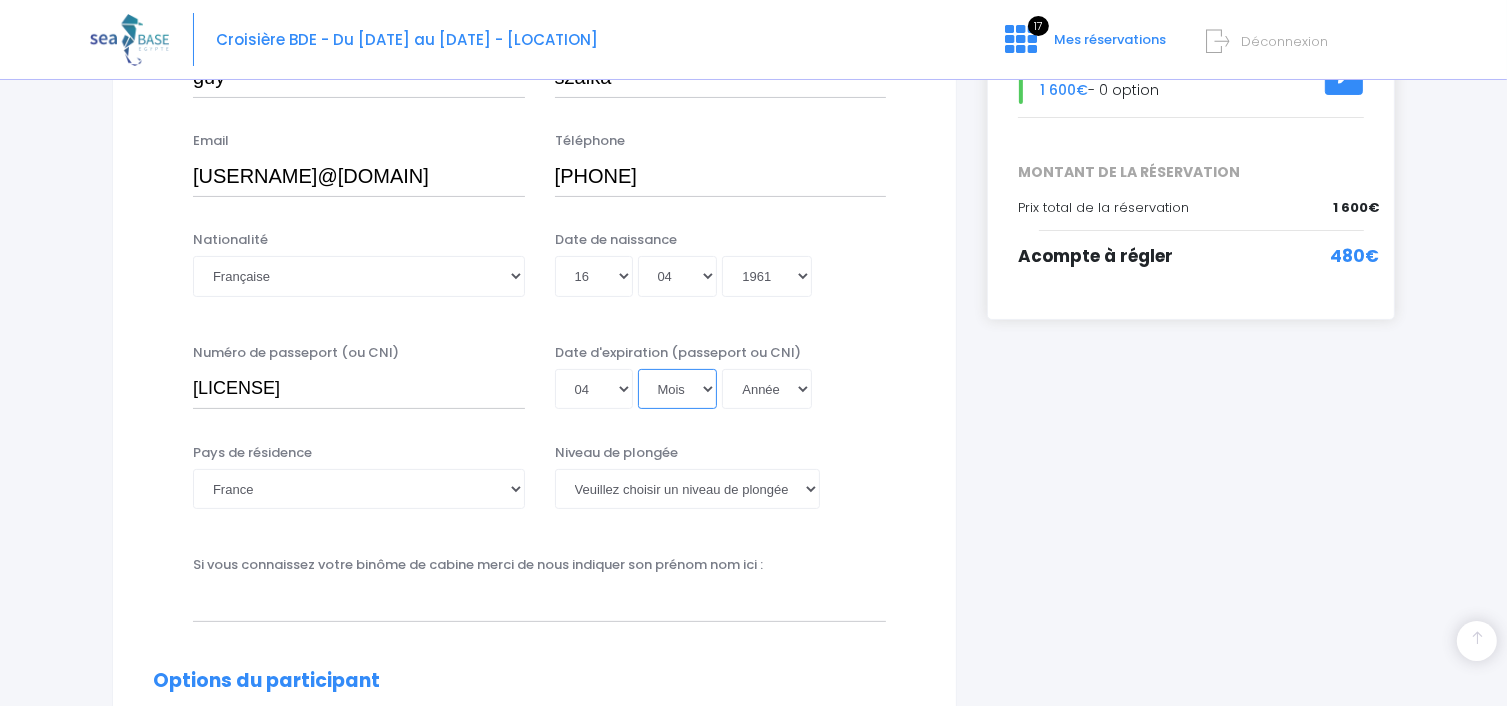 click on "Mois 01 02 03 04 05 06 07 08 09 10 11 12" at bounding box center [678, 389] 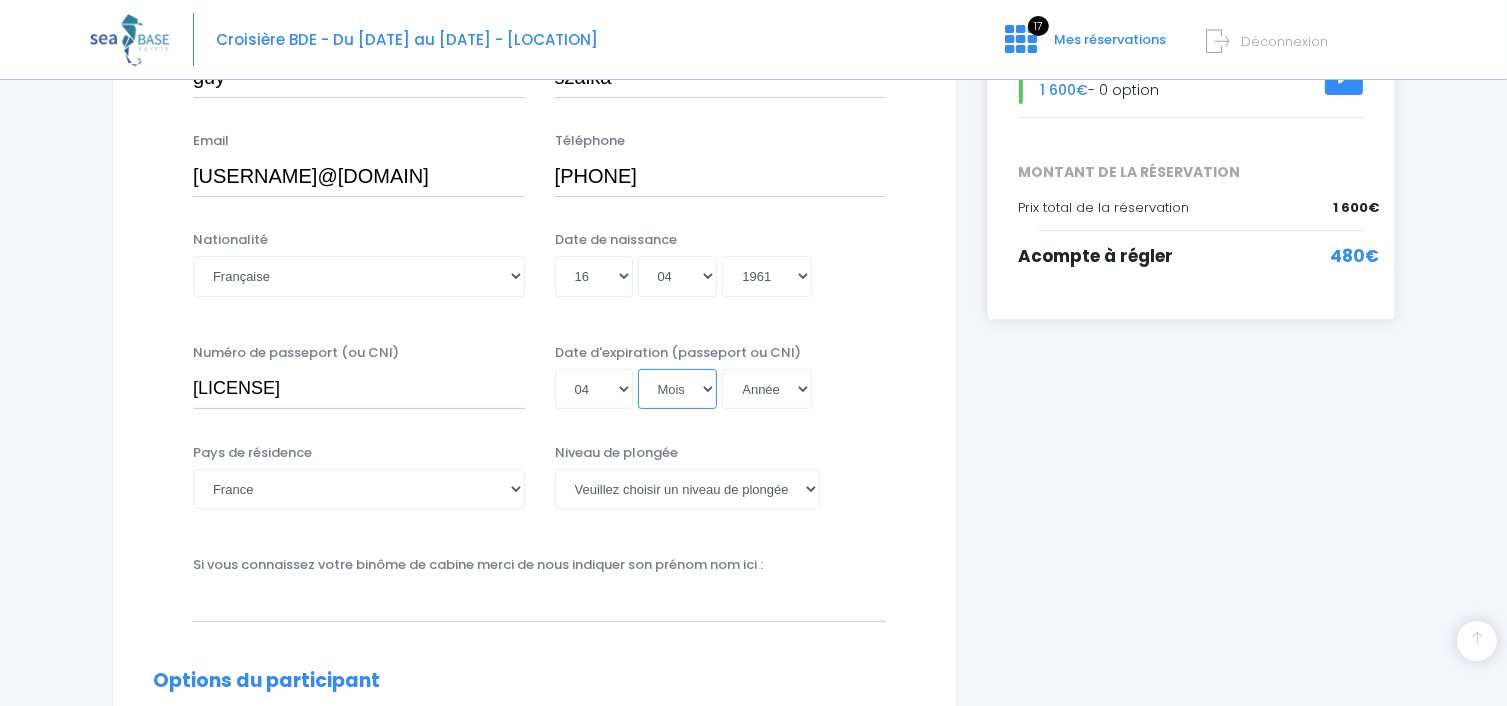 select on "05" 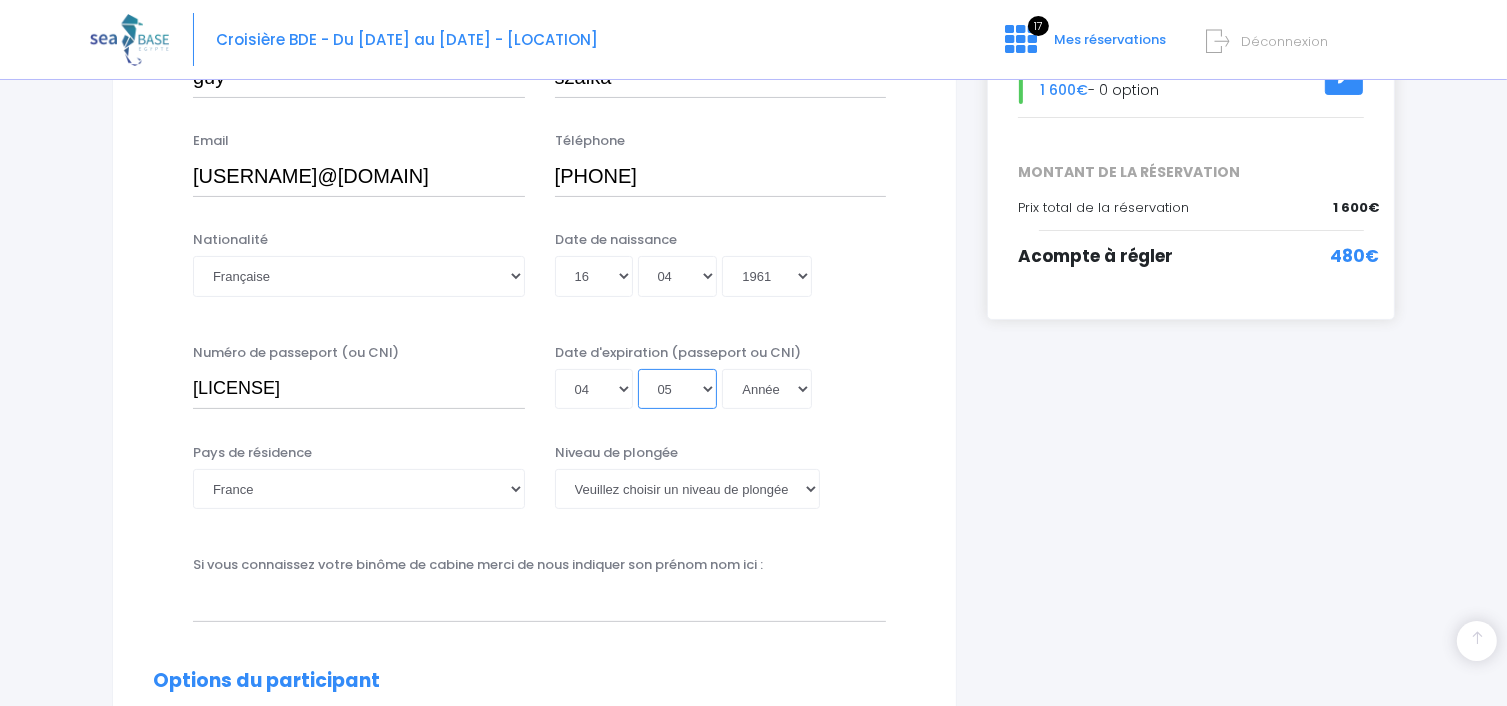 click on "Mois 01 02 03 04 05 06 07 08 09 10 11 12" at bounding box center [678, 389] 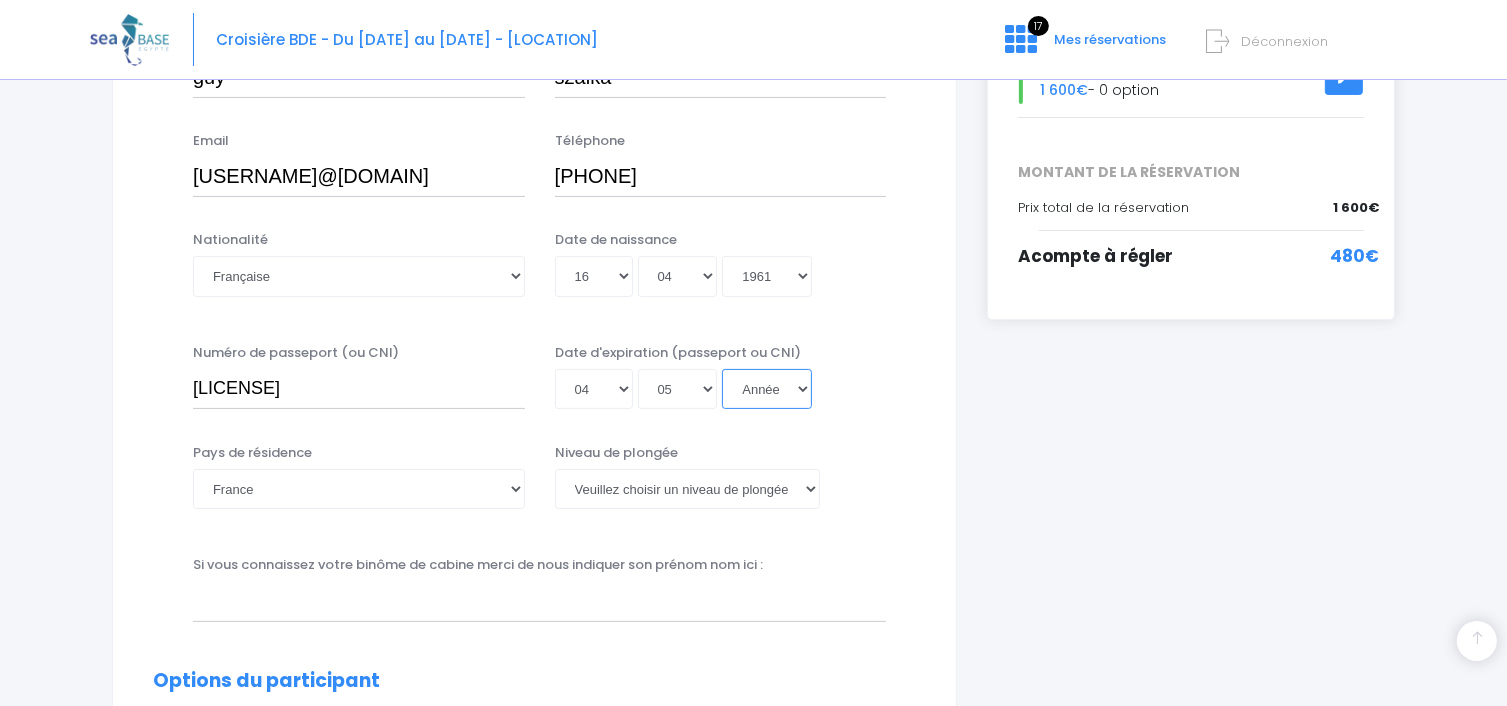 click on "Année 2045 2044 2043 2042 2041 2040 2039 2038 2037 2036 2035 2034 2033 2032 2031 2030 2029 2028 2027 2026 2025 2024 2023 2022 2021 2020 2019 2018 2017 2016 2015 2014 2013 2012 2011 2010 2009 2008 2007 2006 2005 2004 2003 2002 2001 2000 1999 1998 1997 1996 1995 1994 1993 1992 1991 1990 1989 1988 1987 1986 1985 1984 1983 1982 1981 1980 1979 1978 1977 1976 1975 1974 1973 1972 1971 1970 1969 1968 1967 1966 1965 1964 1963 1962 1961 1960 1959 1958 1957 1956 1955 1954 1953 1952 1951 1950 1949 1948 1947 1946 1945 1944 1943 1942 1941 1940 1939 1938 1937 1936 1935 1934 1933 1932 1931 1930 1929 1928 1927 1926 1925 1924 1923 1922 1921 1920 1919 1918 1917 1916 1915 1914 1913 1912 1911 1910 1909 1908 1907 1906 1905 1904 1903 1902 1901 1900" at bounding box center [767, 389] 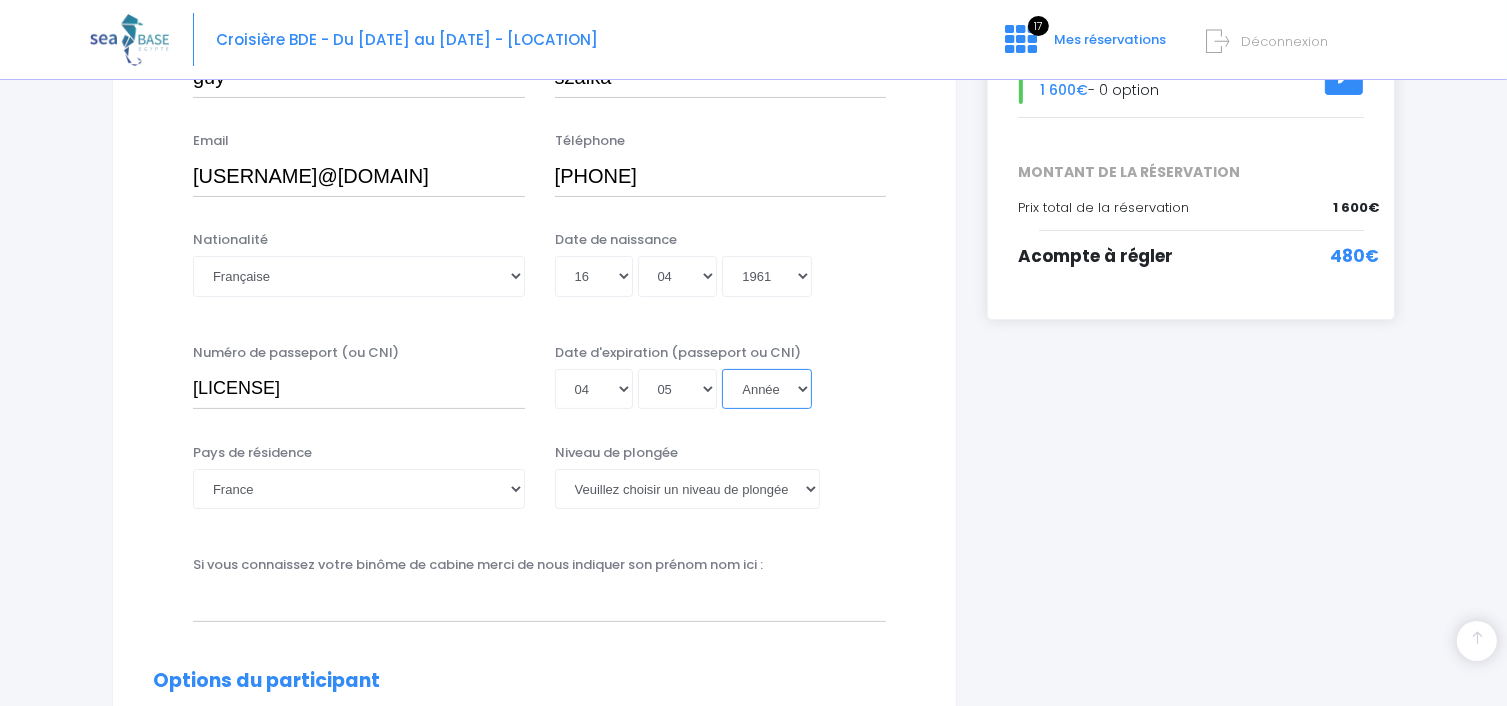 select on "2031" 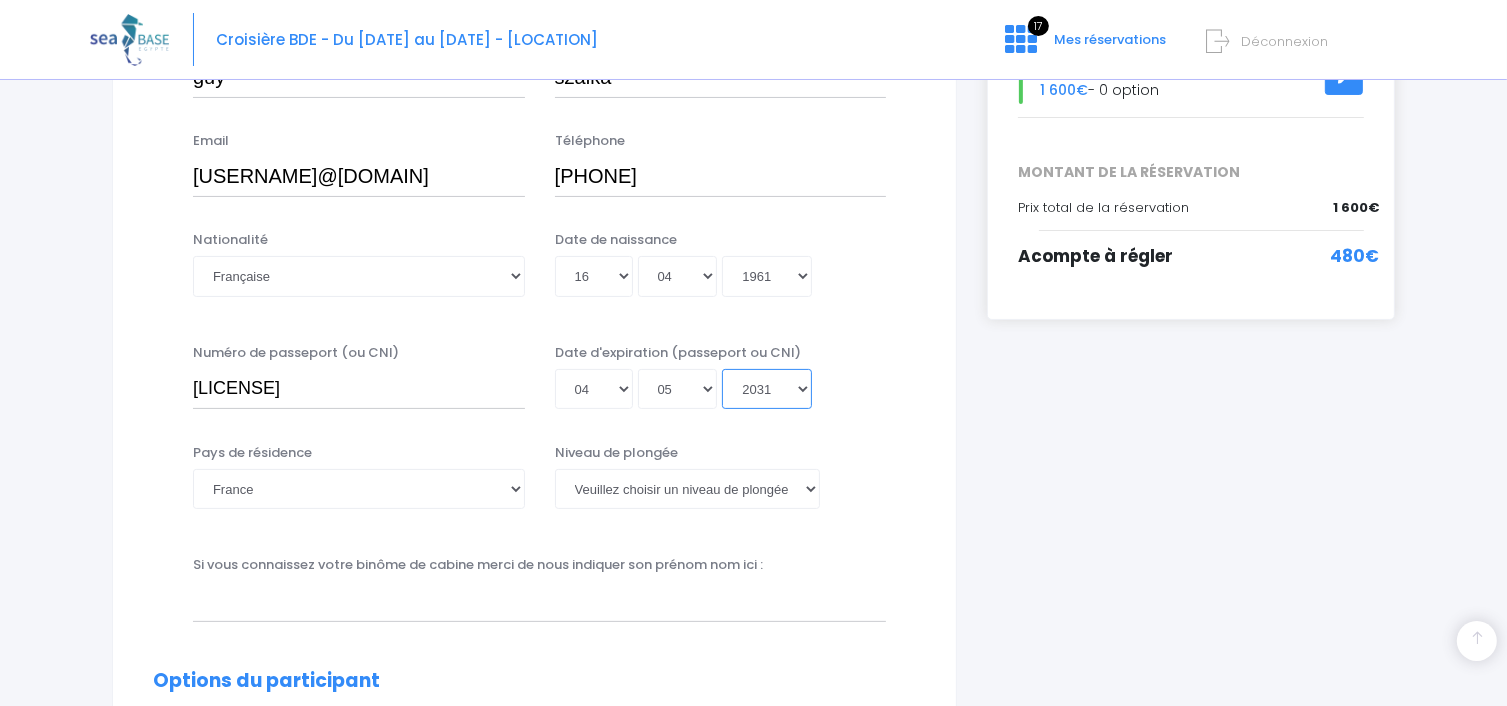 click on "Année 2045 2044 2043 2042 2041 2040 2039 2038 2037 2036 2035 2034 2033 2032 2031 2030 2029 2028 2027 2026 2025 2024 2023 2022 2021 2020 2019 2018 2017 2016 2015 2014 2013 2012 2011 2010 2009 2008 2007 2006 2005 2004 2003 2002 2001 2000 1999 1998 1997 1996 1995 1994 1993 1992 1991 1990 1989 1988 1987 1986 1985 1984 1983 1982 1981 1980 1979 1978 1977 1976 1975 1974 1973 1972 1971 1970 1969 1968 1967 1966 1965 1964 1963 1962 1961 1960 1959 1958 1957 1956 1955 1954 1953 1952 1951 1950 1949 1948 1947 1946 1945 1944 1943 1942 1941 1940 1939 1938 1937 1936 1935 1934 1933 1932 1931 1930 1929 1928 1927 1926 1925 1924 1923 1922 1921 1920 1919 1918 1917 1916 1915 1914 1913 1912 1911 1910 1909 1908 1907 1906 1905 1904 1903 1902 1901 1900" at bounding box center (767, 389) 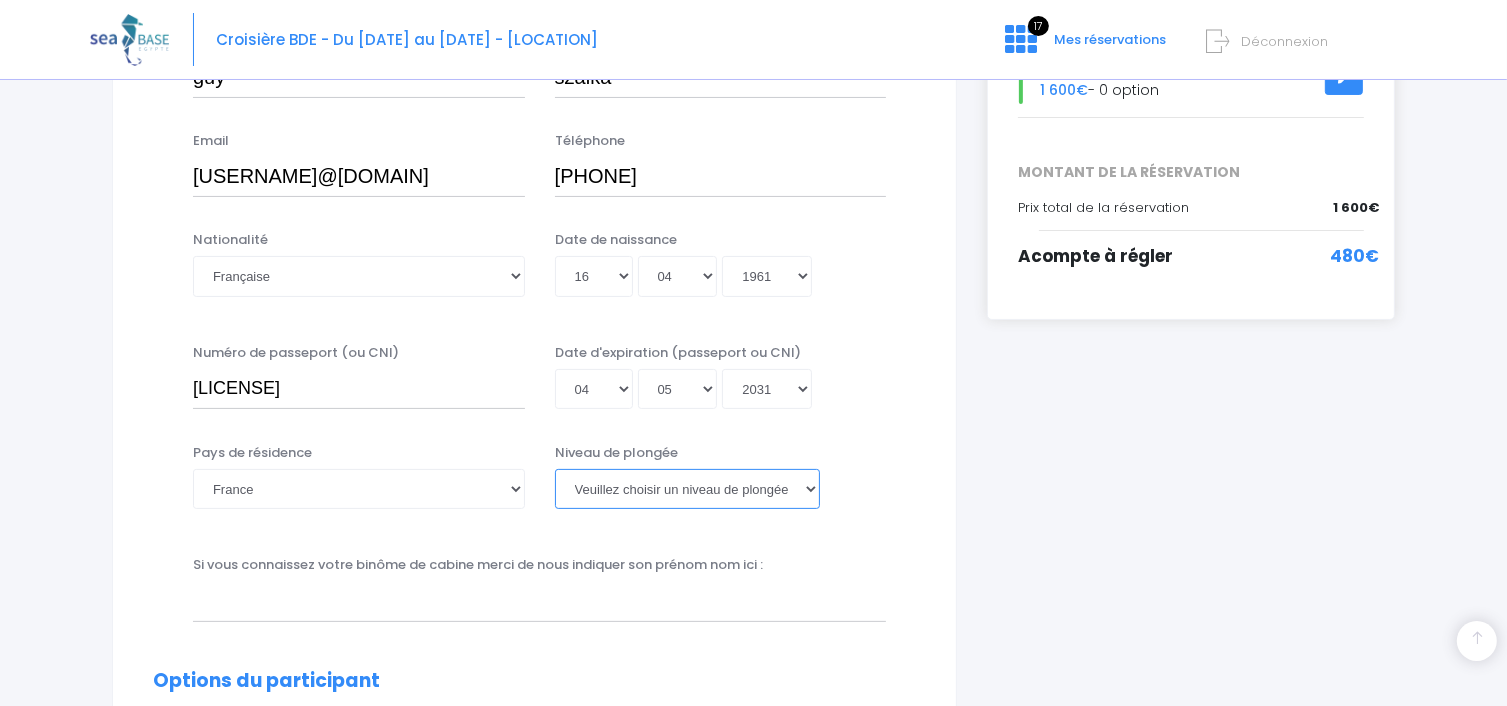 click on "Veuillez choisir un niveau de plongée
Non plongeur
Junior OW diver
Adventure OW diver
Open Water diver
Advanced OW diver
Deep diver
Rescue diver
Dive Master
Instructeur
MSDT
IDC Staff
Master instructeur
Course Director
N1
N2
N3
N4 PA40 MF1 MF2 PE40 Autre" at bounding box center (687, 489) 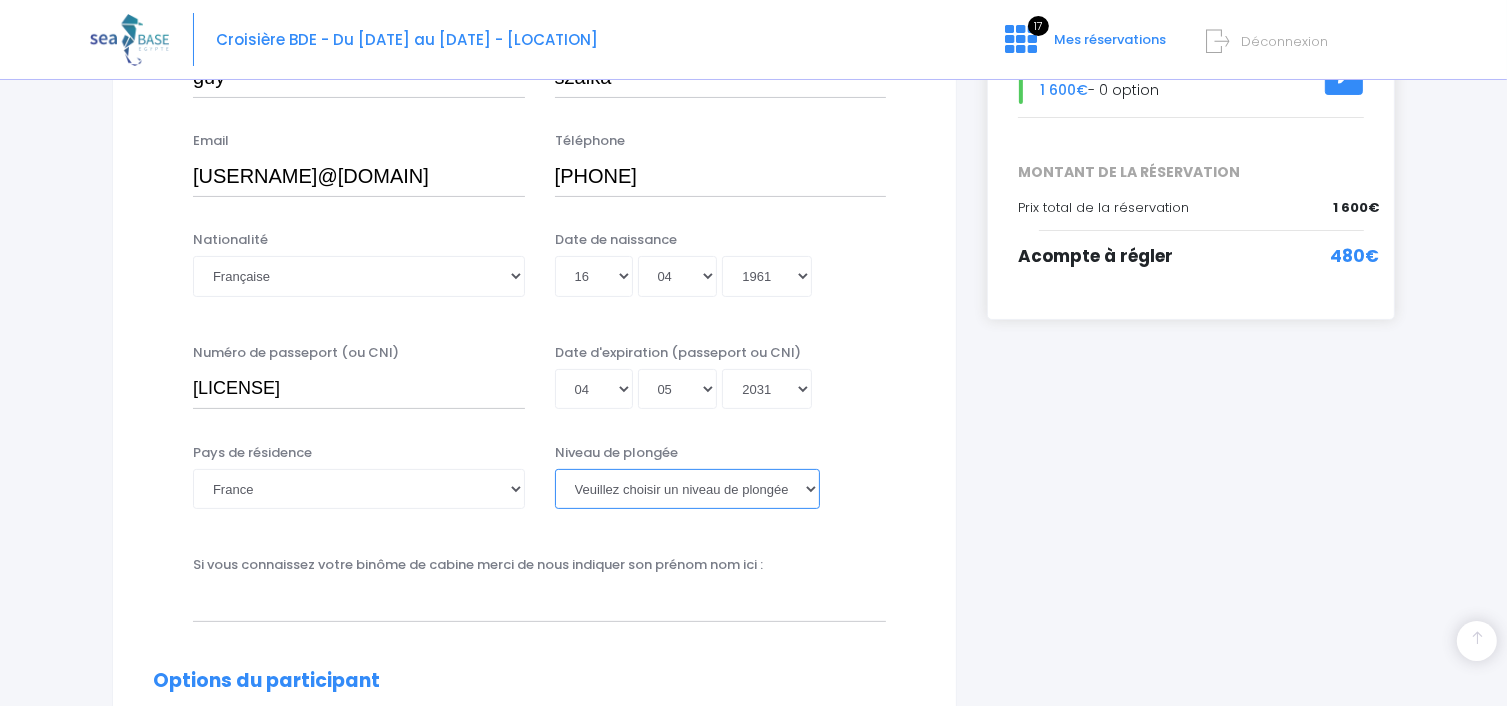 select on "N3" 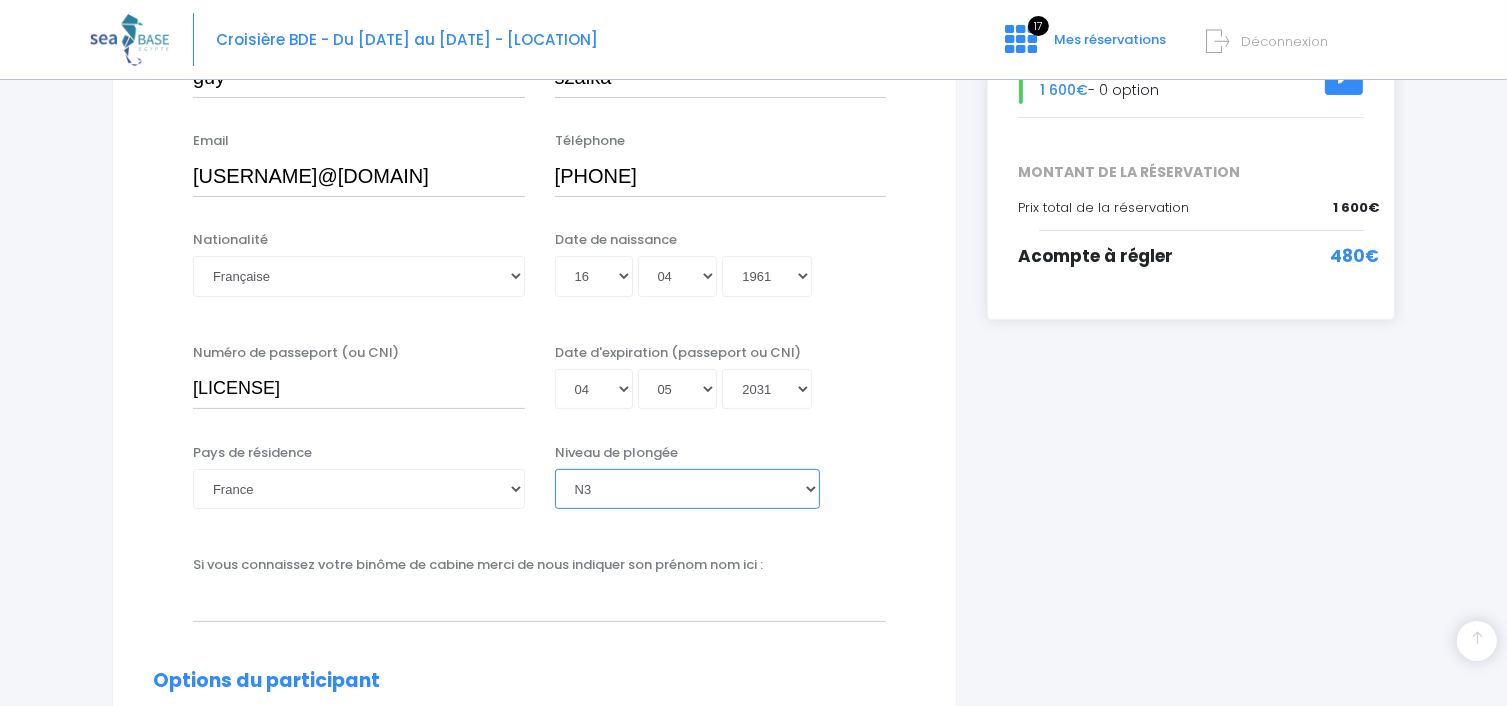 click on "Veuillez choisir un niveau de plongée
Non plongeur
Junior OW diver
Adventure OW diver
Open Water diver
Advanced OW diver
Deep diver
Rescue diver
Dive Master
Instructeur
MSDT
IDC Staff
Master instructeur
Course Director
N1
N2
N3
N4 PA40 MF1 MF2 PE40 Autre" at bounding box center [687, 489] 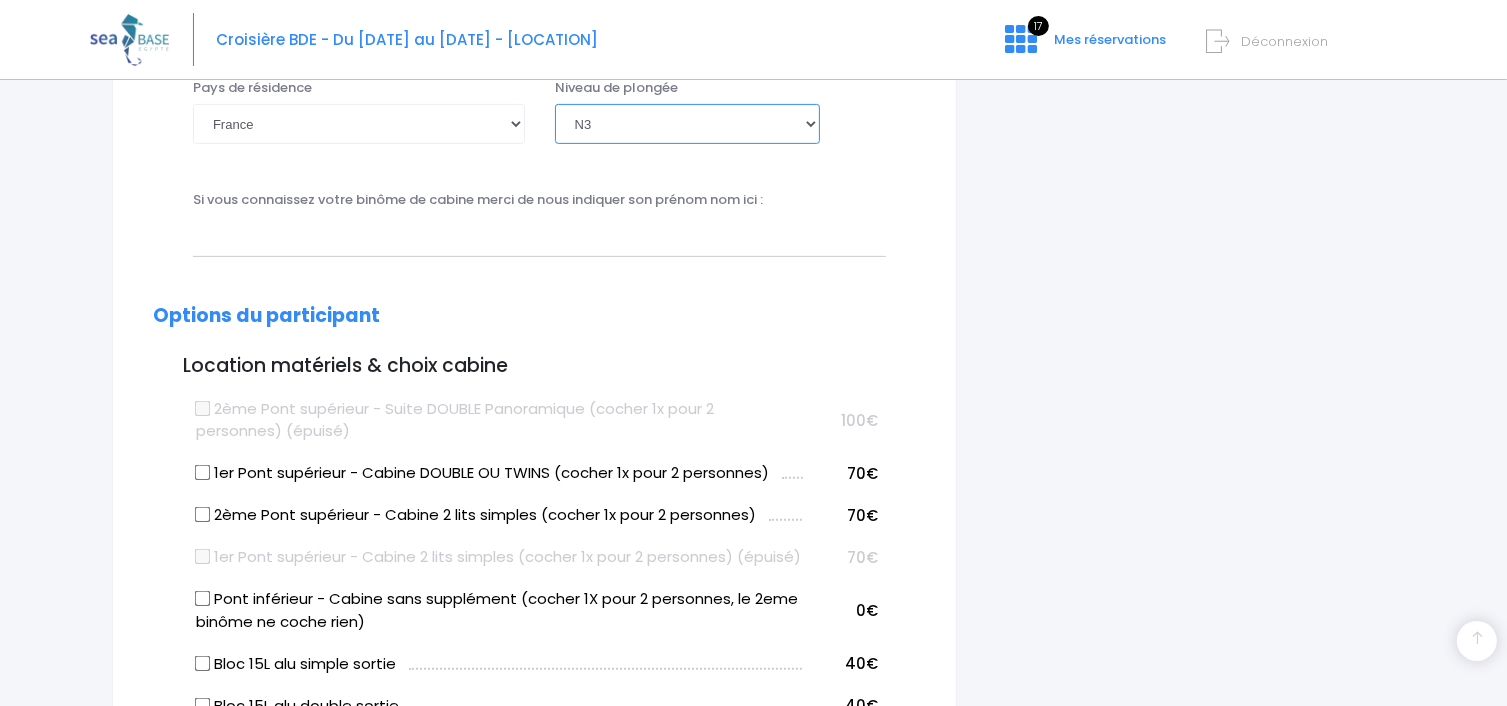 scroll, scrollTop: 800, scrollLeft: 0, axis: vertical 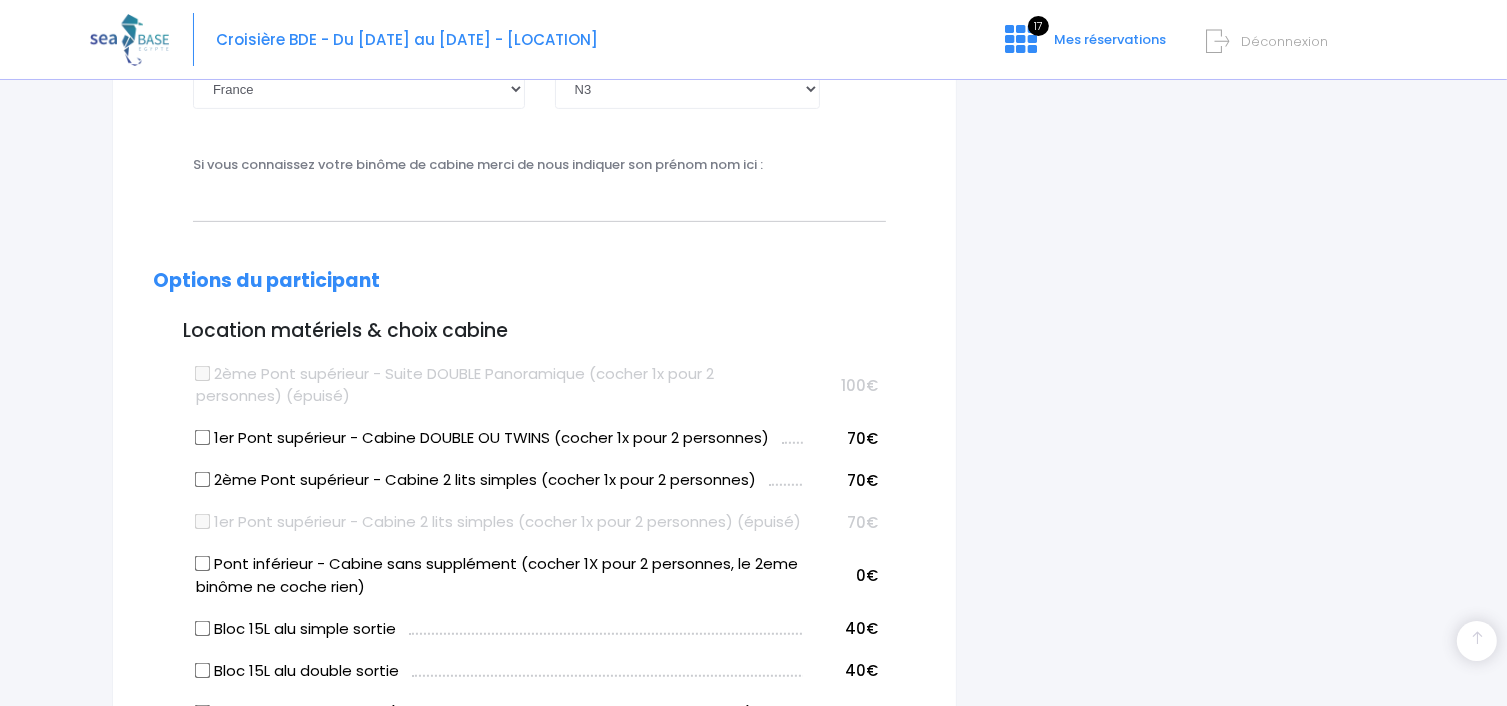click on "2ème Pont supérieur - Cabine 2 lits simples (cocher 1x pour 2 personnes)" at bounding box center (203, 480) 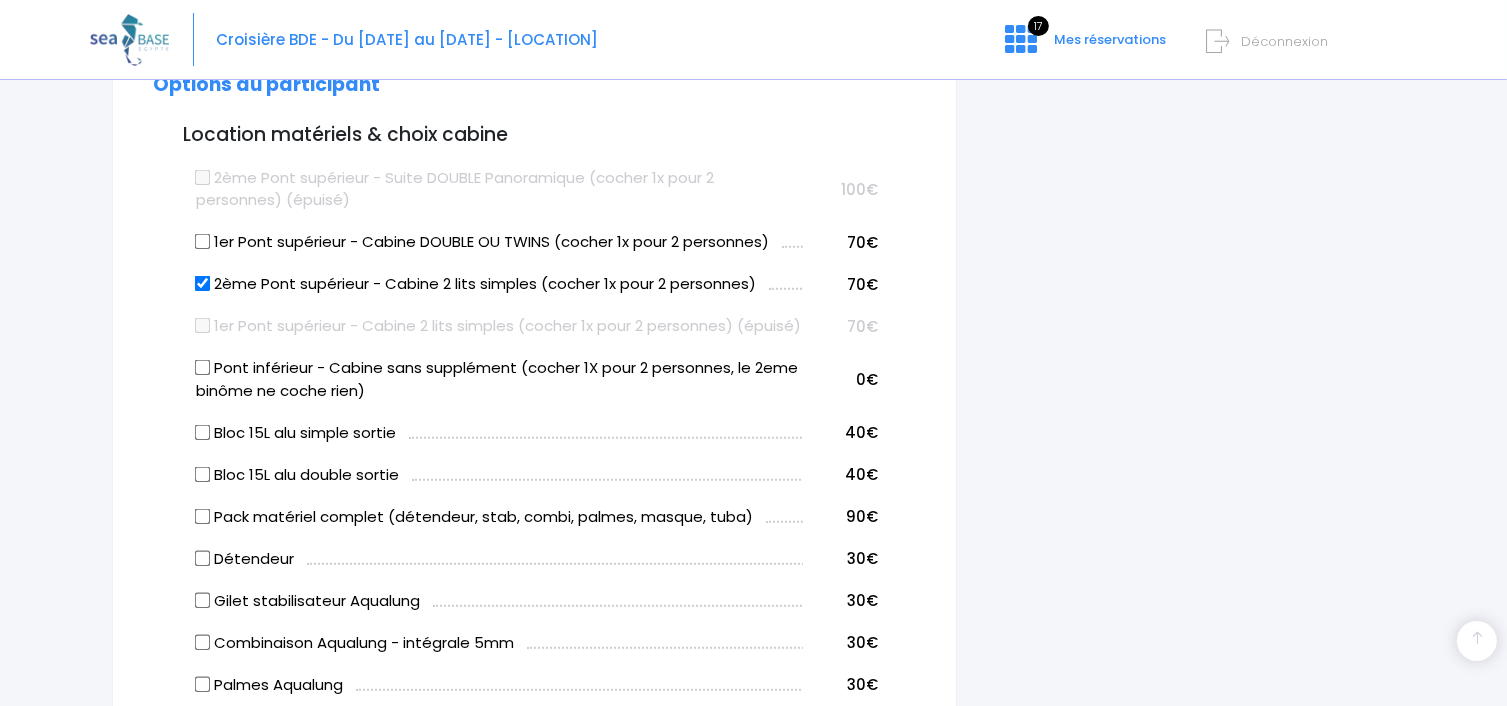 scroll, scrollTop: 1000, scrollLeft: 0, axis: vertical 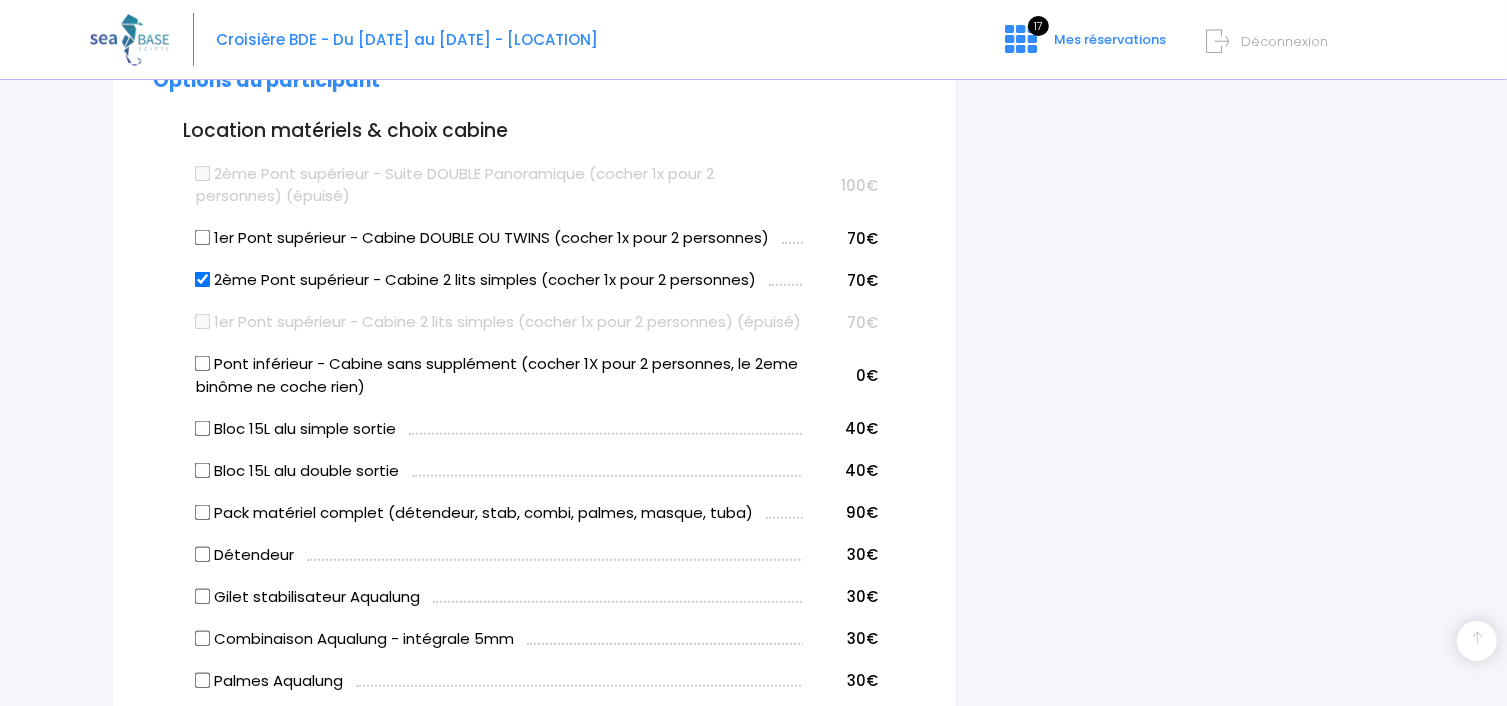 click on "Bloc 15L alu simple sortie" at bounding box center [203, 428] 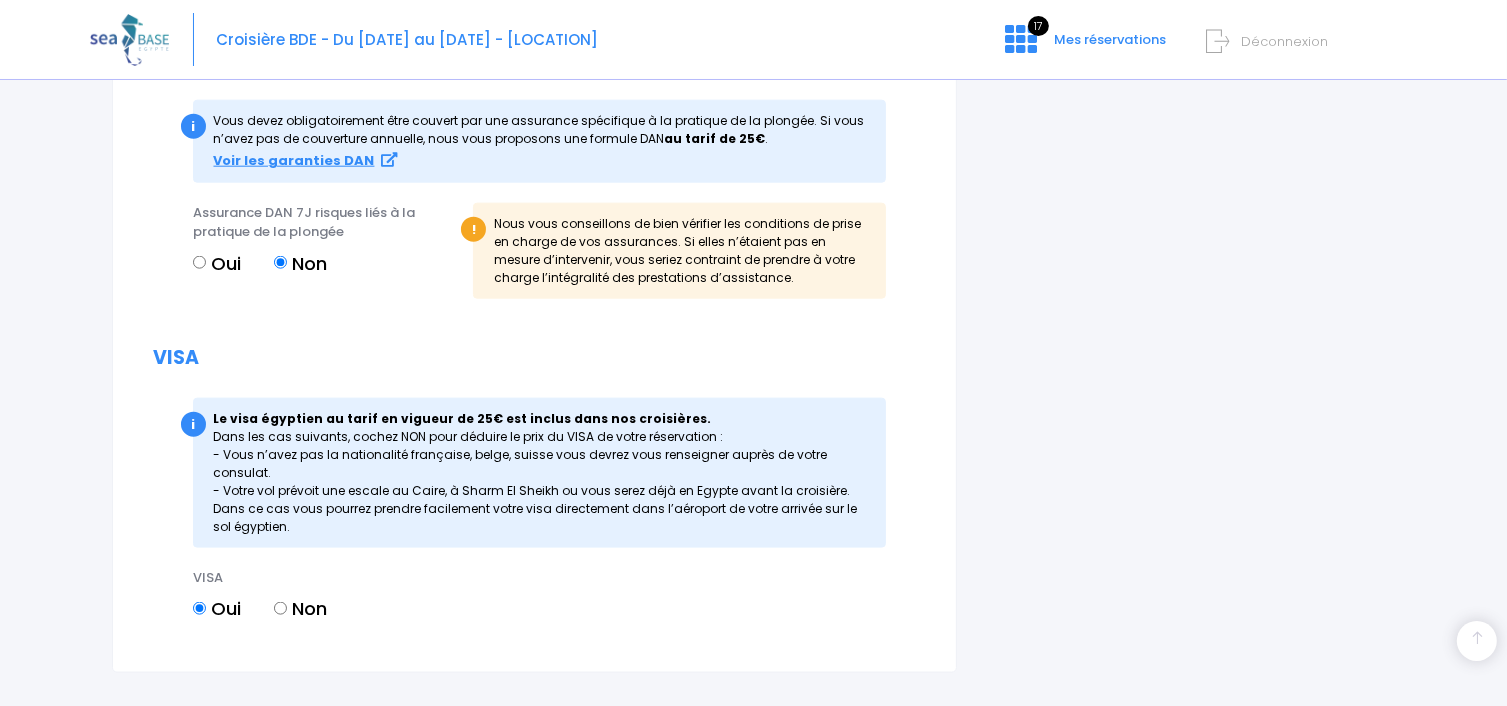 scroll, scrollTop: 2400, scrollLeft: 0, axis: vertical 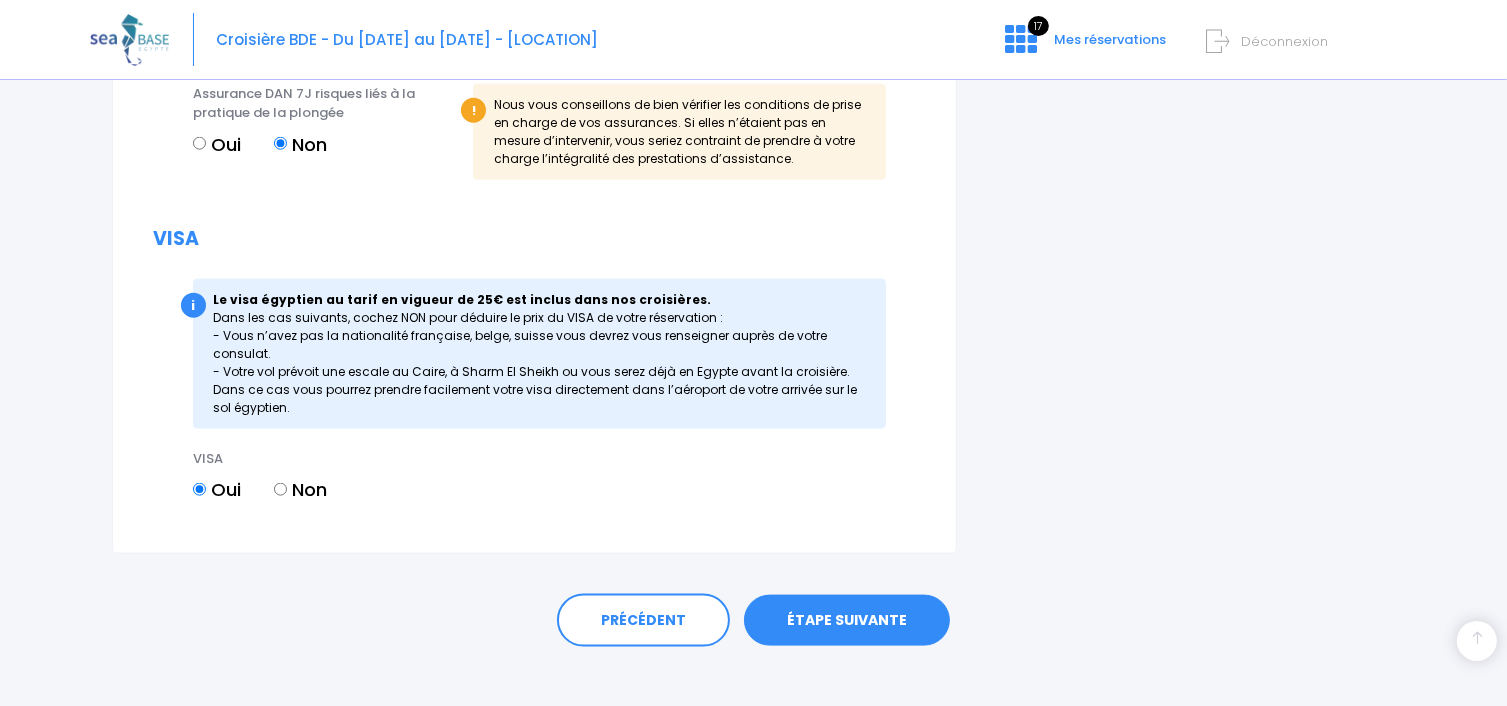 click on "ÉTAPE SUIVANTE" at bounding box center (847, 621) 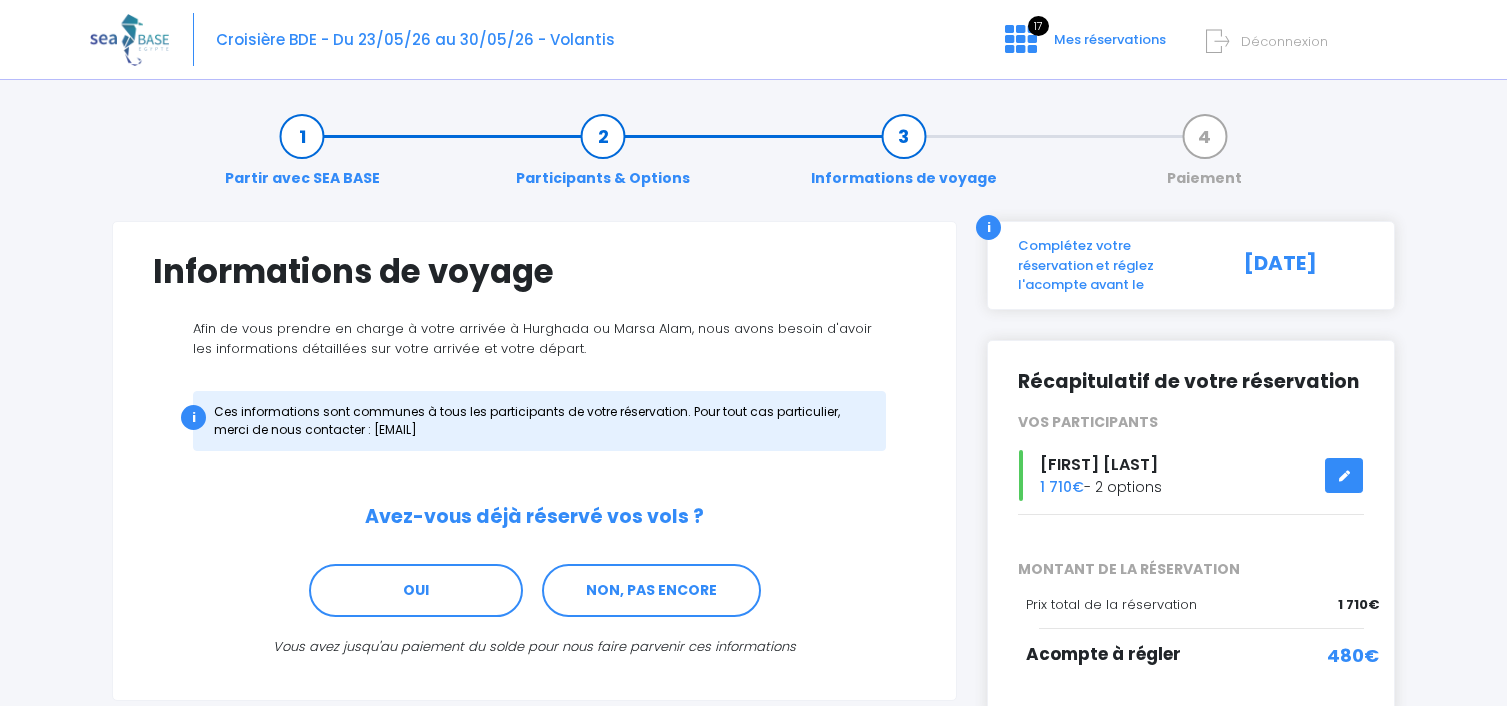 scroll, scrollTop: 0, scrollLeft: 0, axis: both 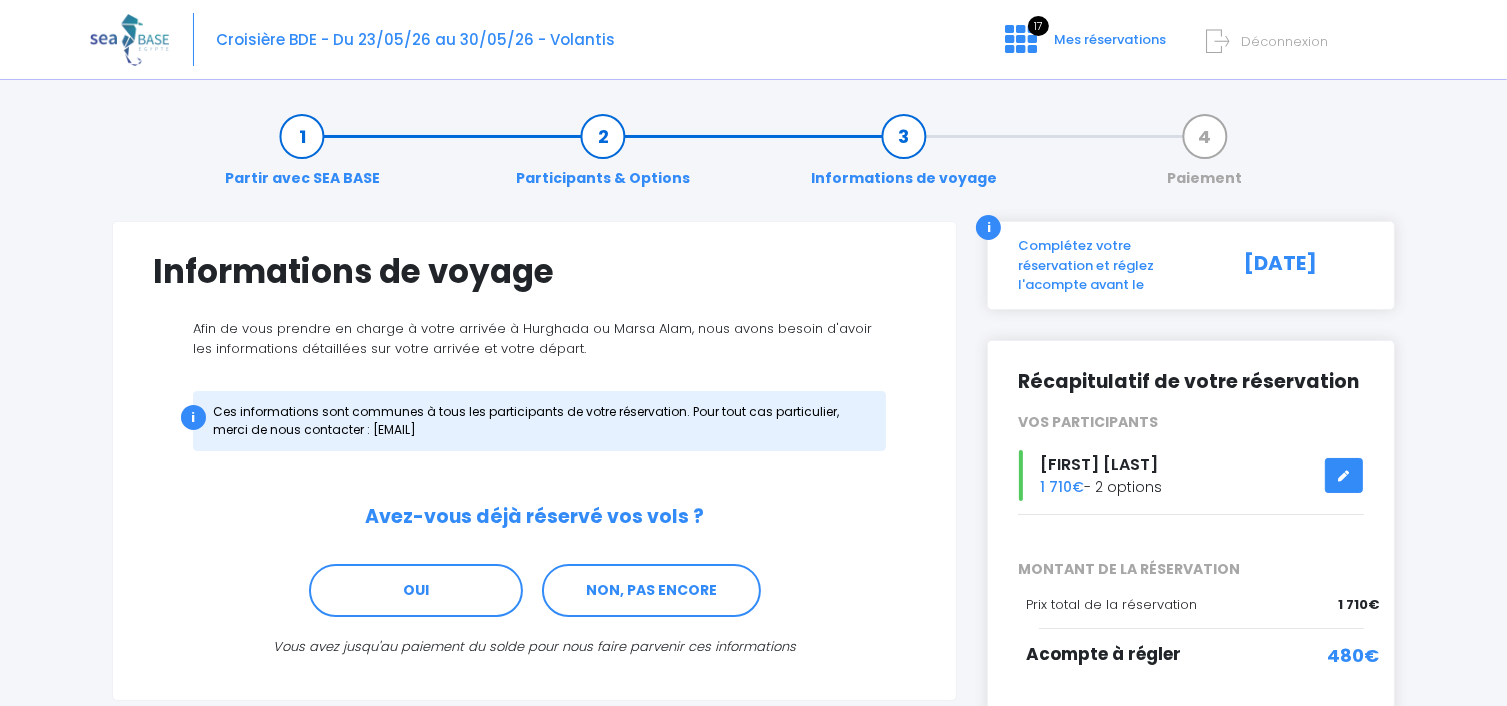 click on "NON, PAS ENCORE" at bounding box center [651, 591] 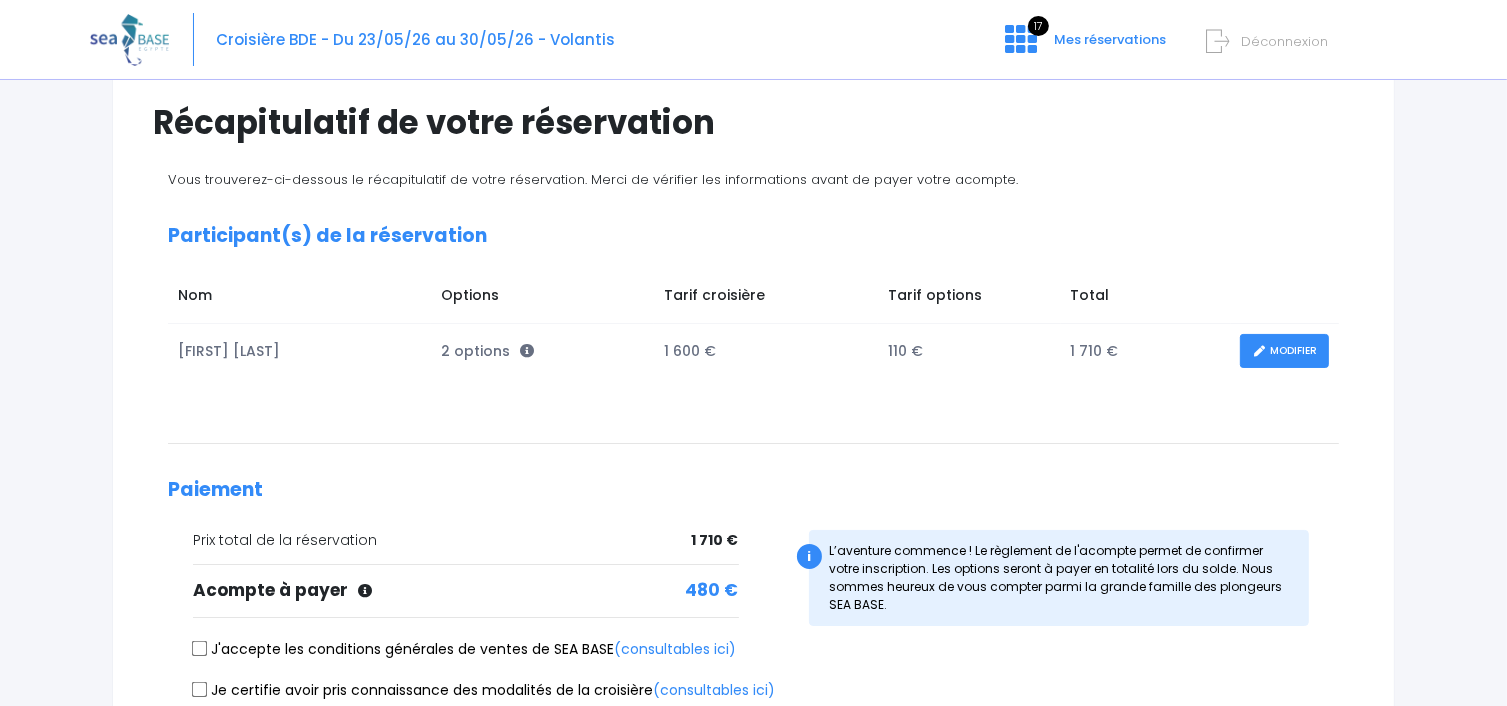 scroll, scrollTop: 200, scrollLeft: 0, axis: vertical 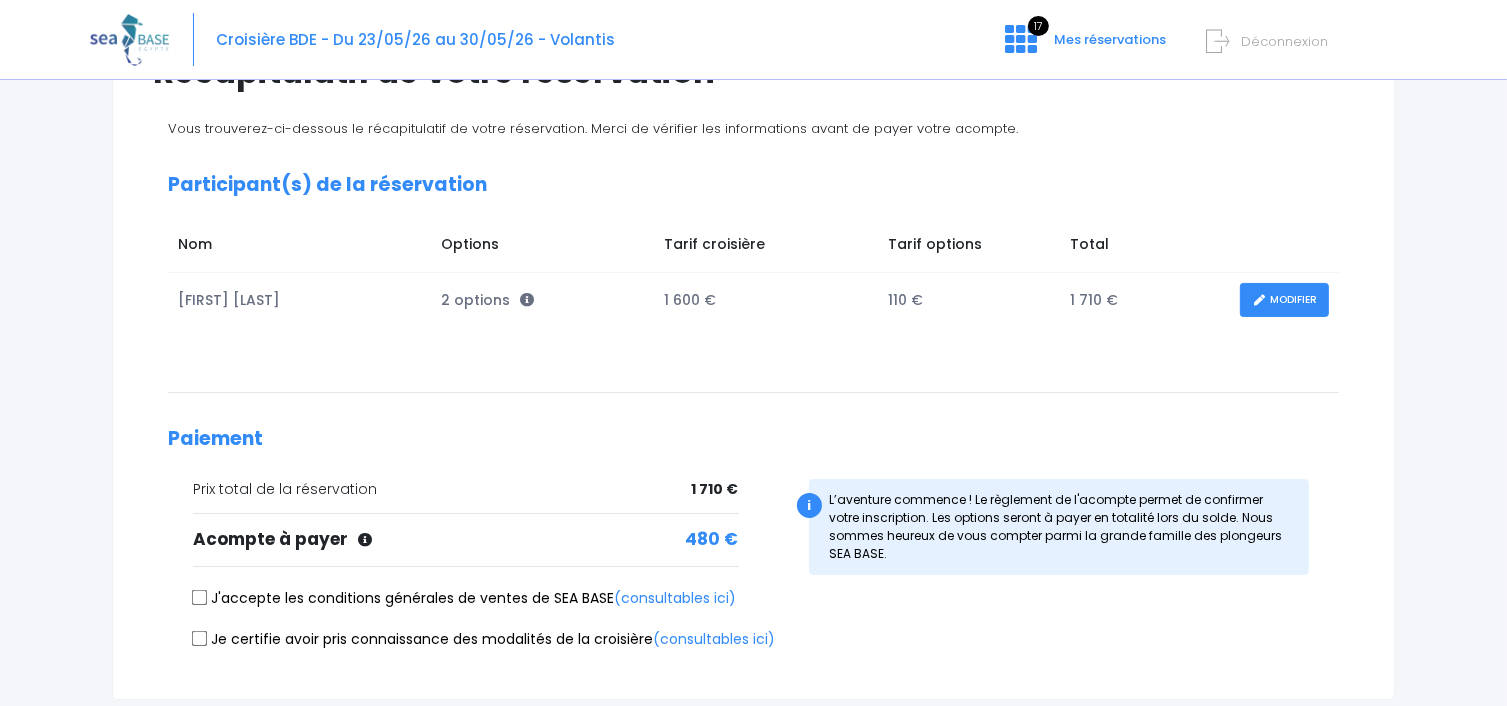 click on "J'accepte les conditions générales de ventes de SEA BASE  (consultables ici)" at bounding box center [200, 598] 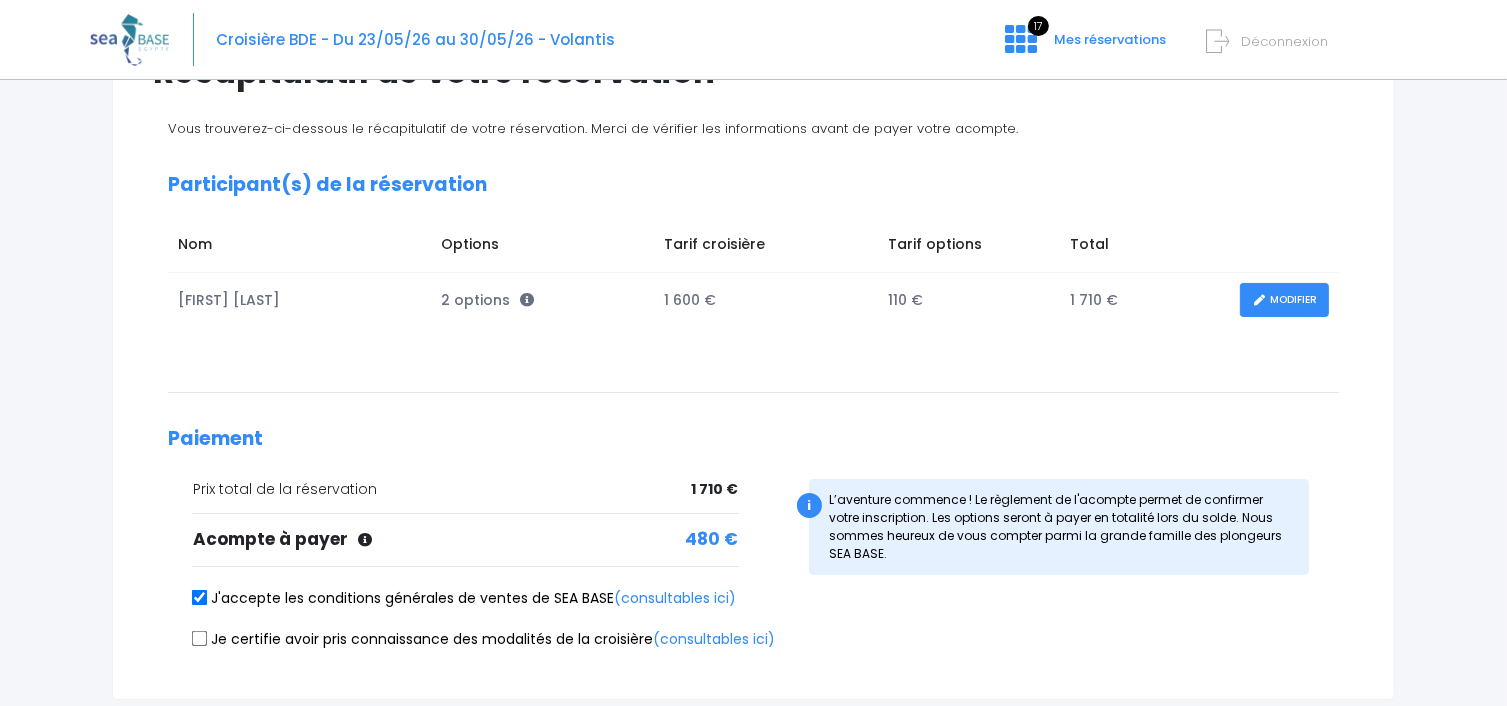 click on "Je certifie avoir pris connaissance des modalités de la croisière  (consultables ici)" at bounding box center [200, 638] 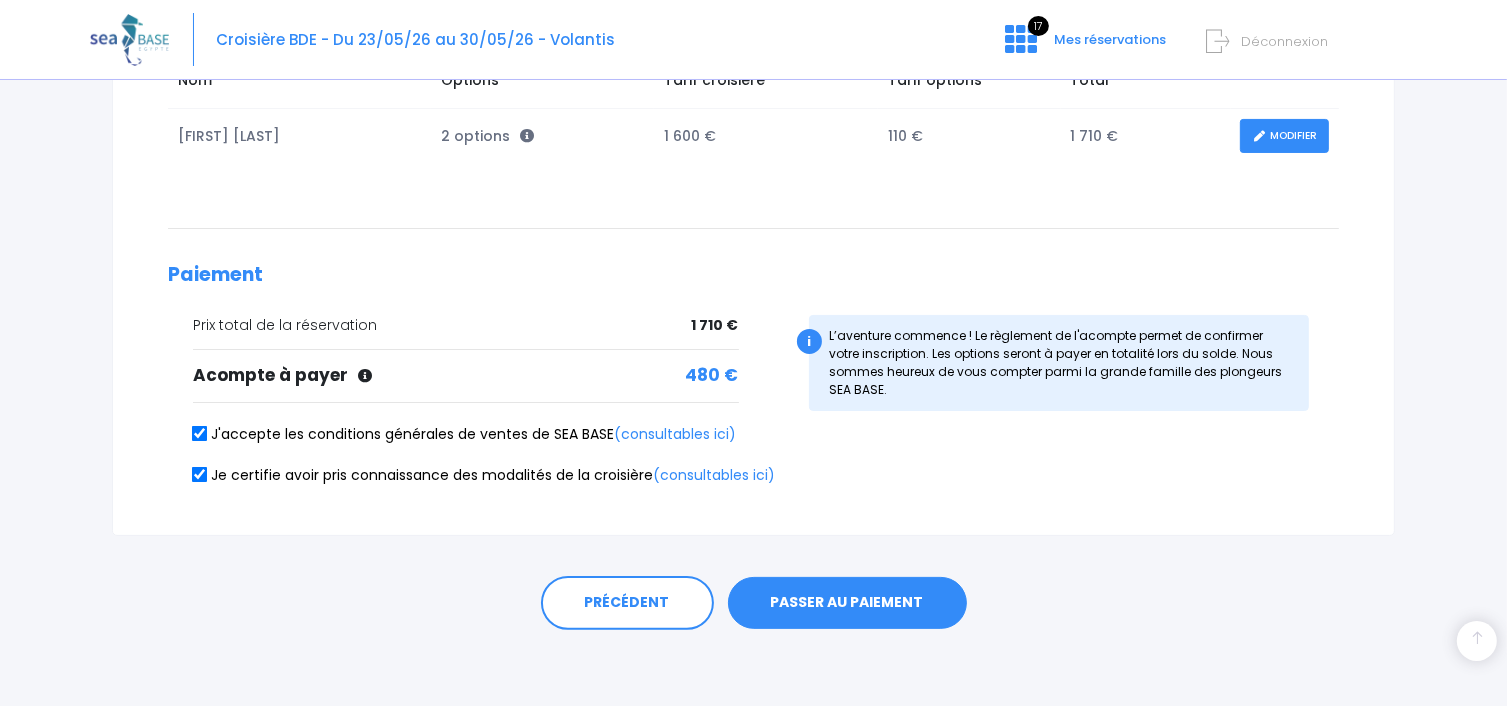 scroll, scrollTop: 364, scrollLeft: 0, axis: vertical 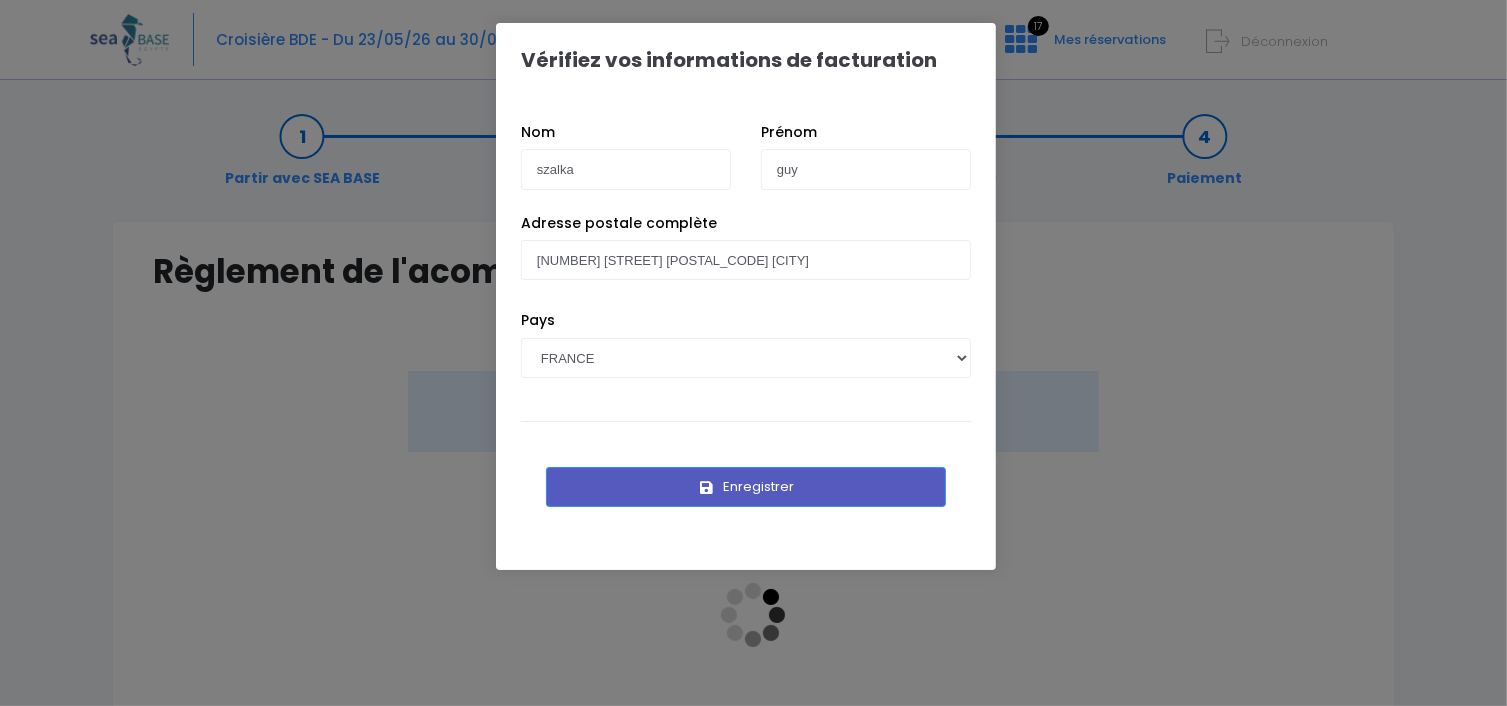 click on "Enregistrer" at bounding box center (746, 487) 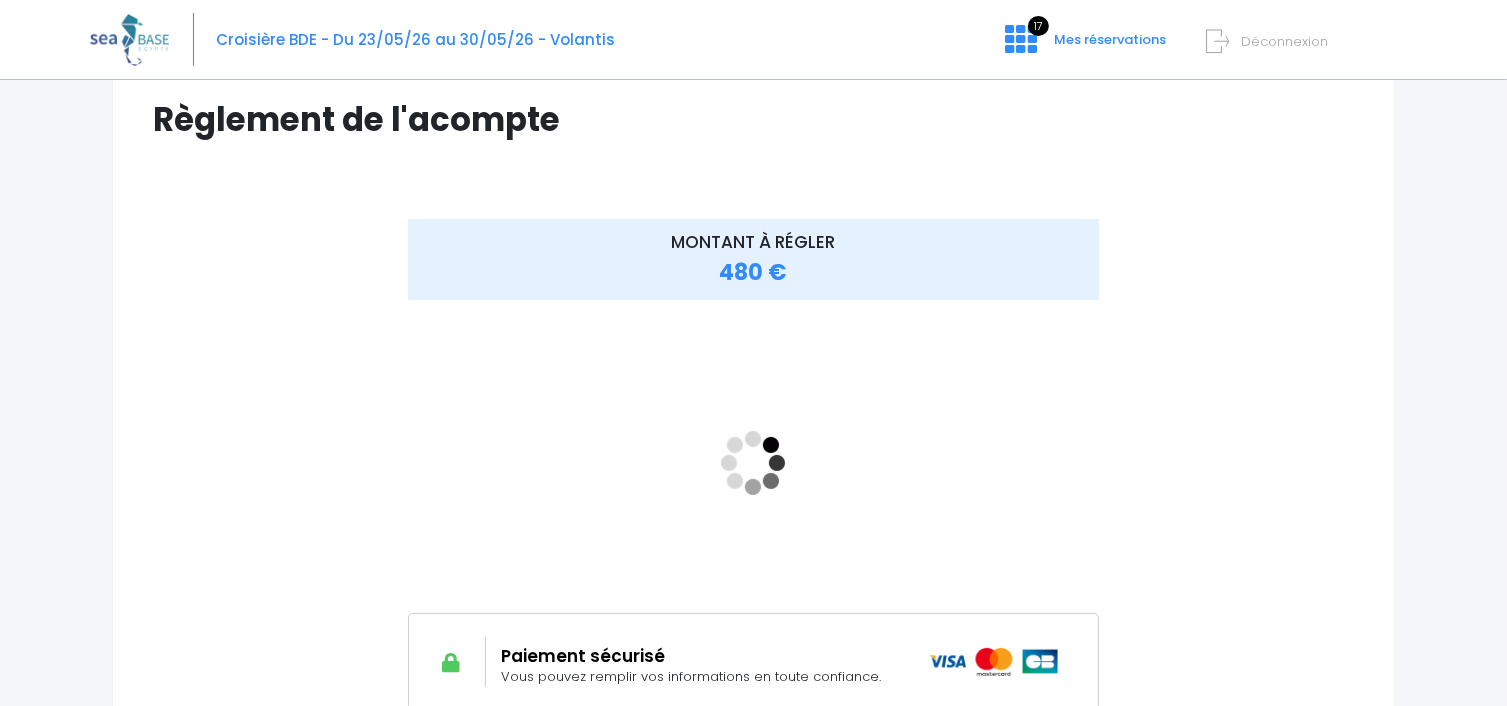 scroll, scrollTop: 200, scrollLeft: 0, axis: vertical 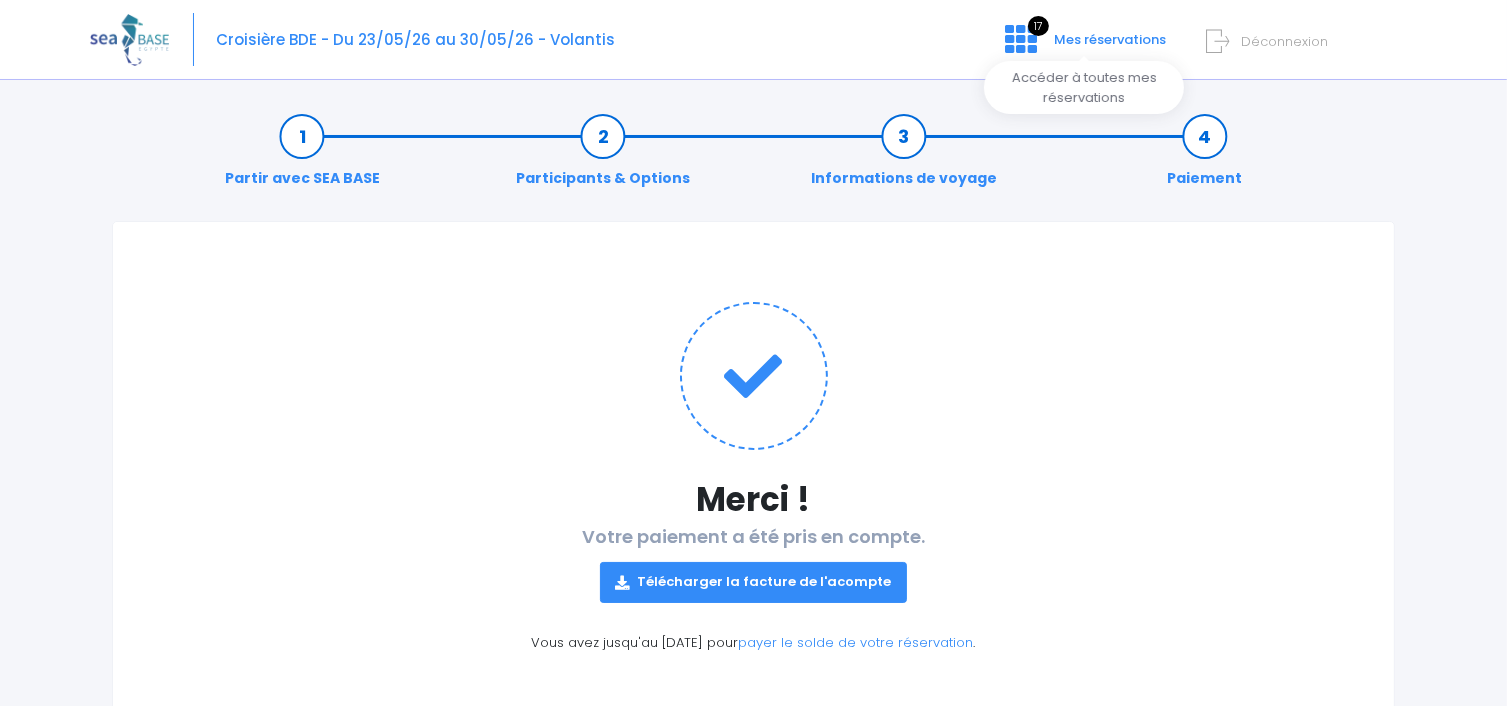 click at bounding box center (1021, 39) 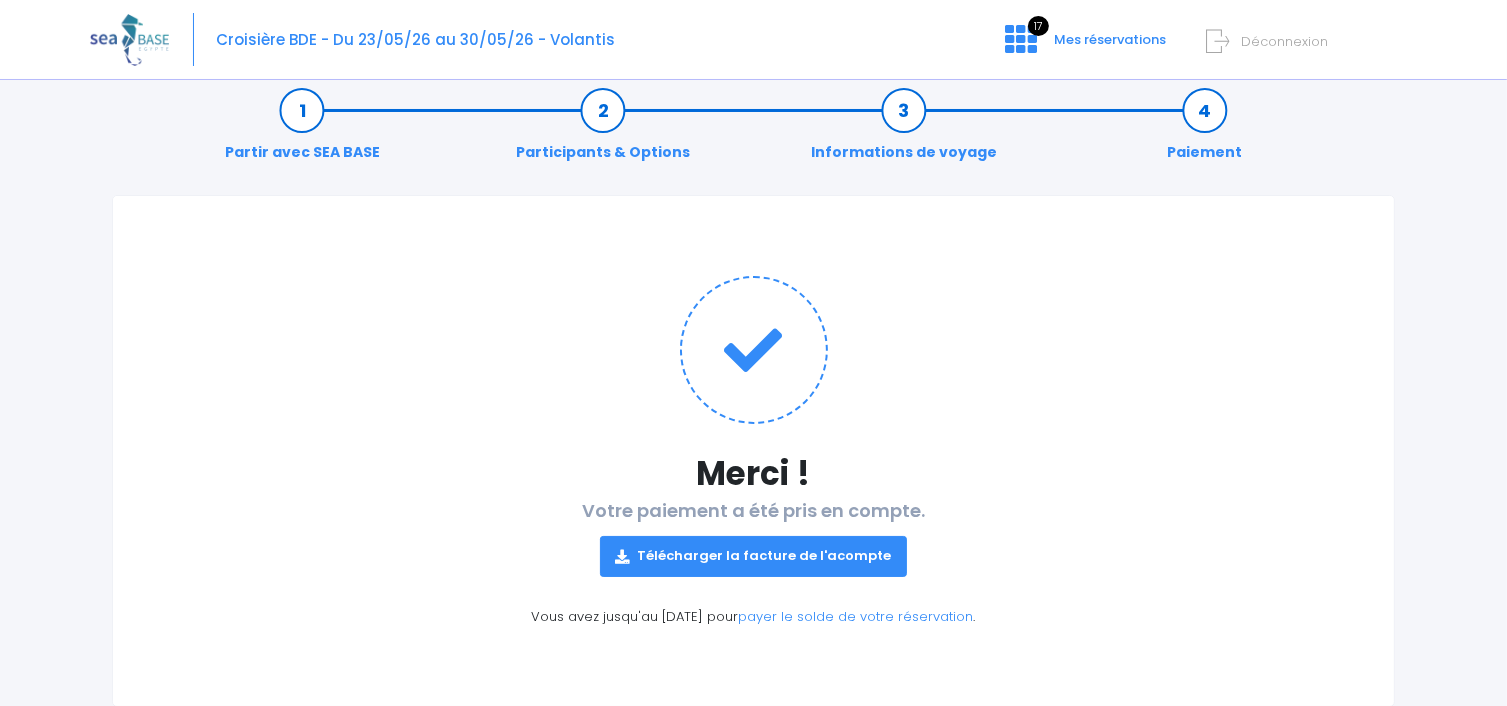 scroll, scrollTop: 0, scrollLeft: 0, axis: both 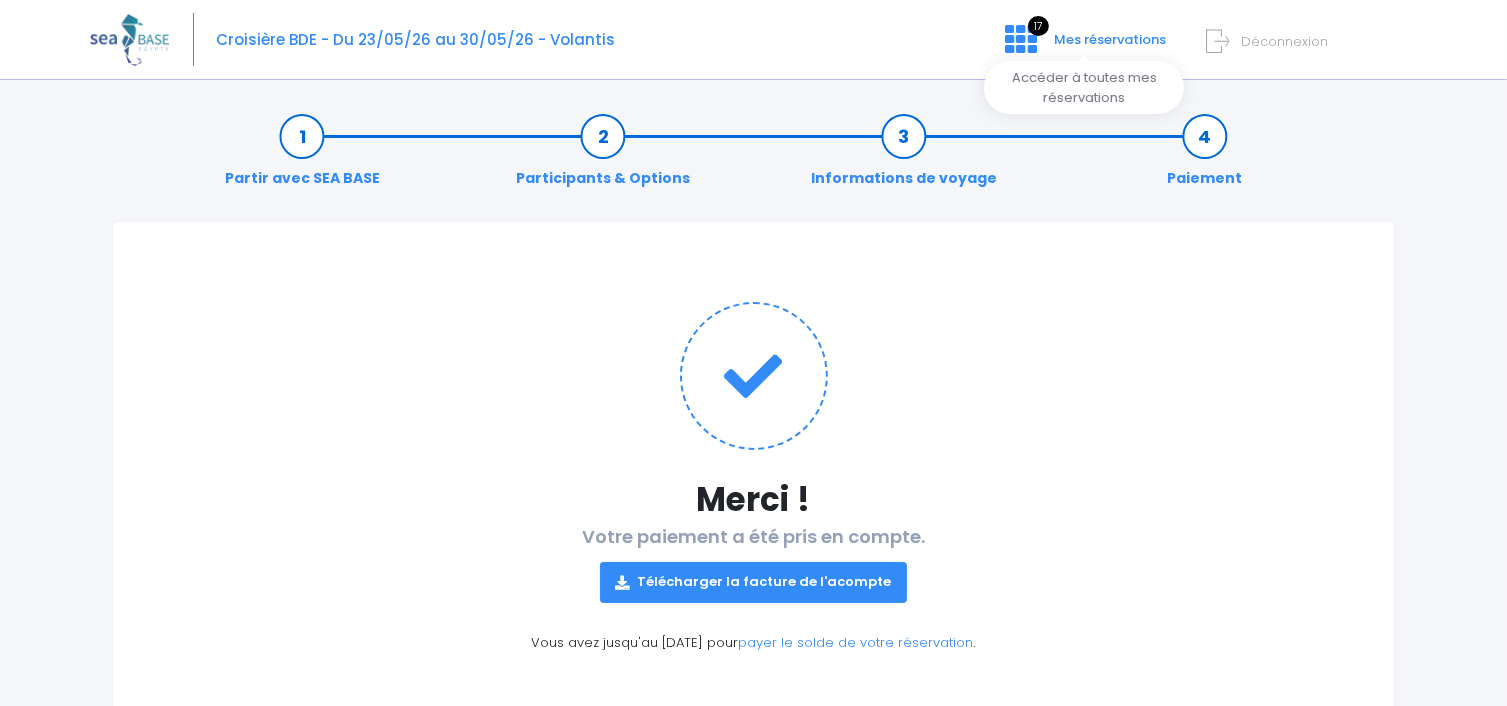 click on "Mes réservations" at bounding box center [1110, 39] 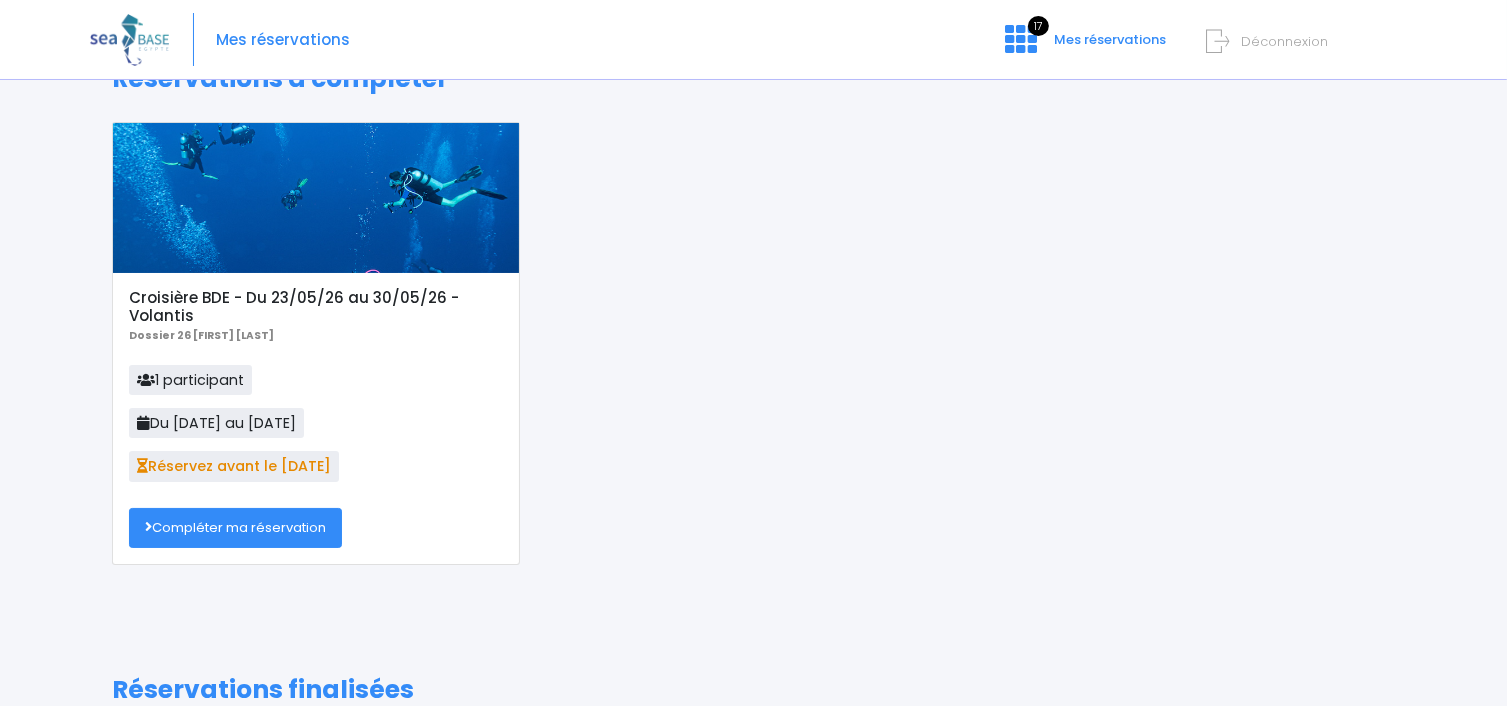 scroll, scrollTop: 0, scrollLeft: 0, axis: both 